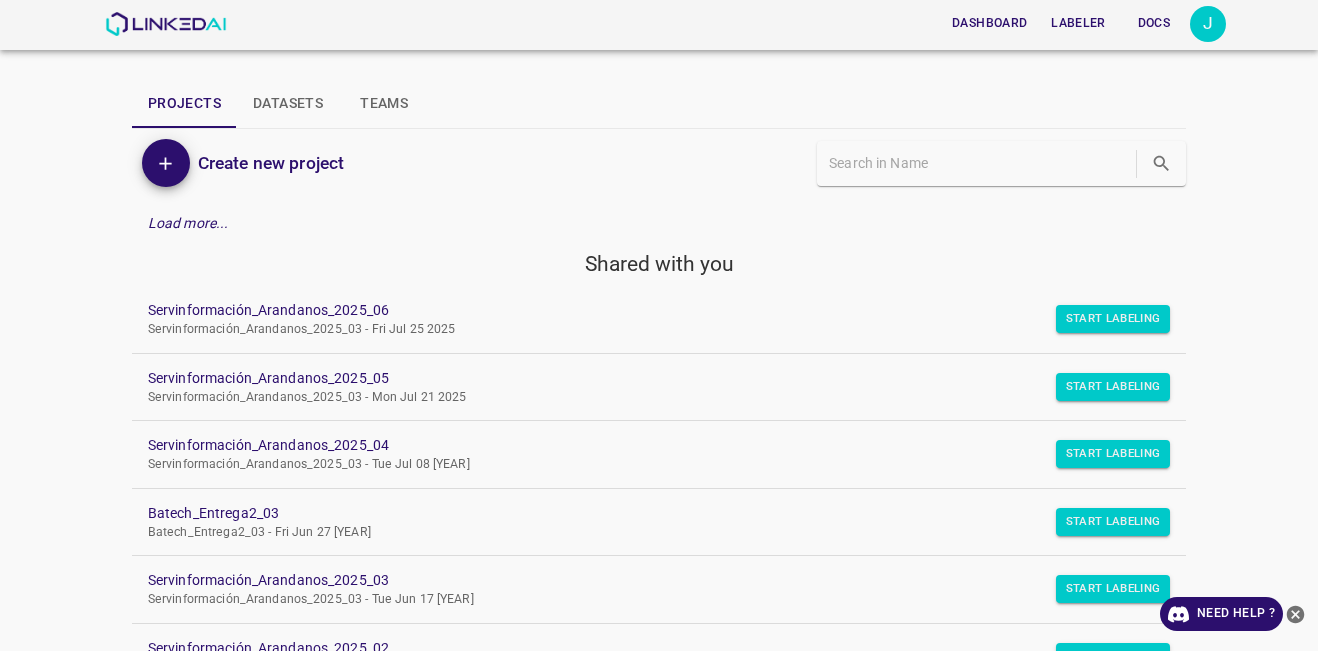 scroll, scrollTop: 0, scrollLeft: 0, axis: both 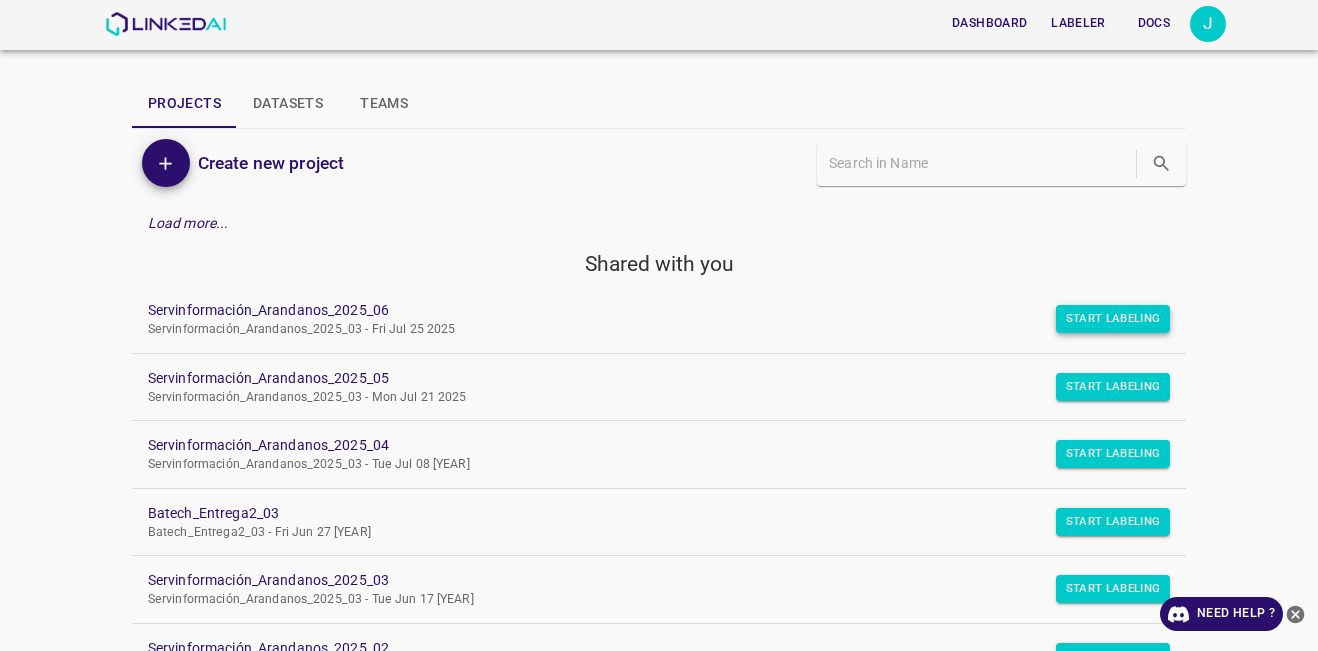 click on "Start Labeling" at bounding box center [1113, 319] 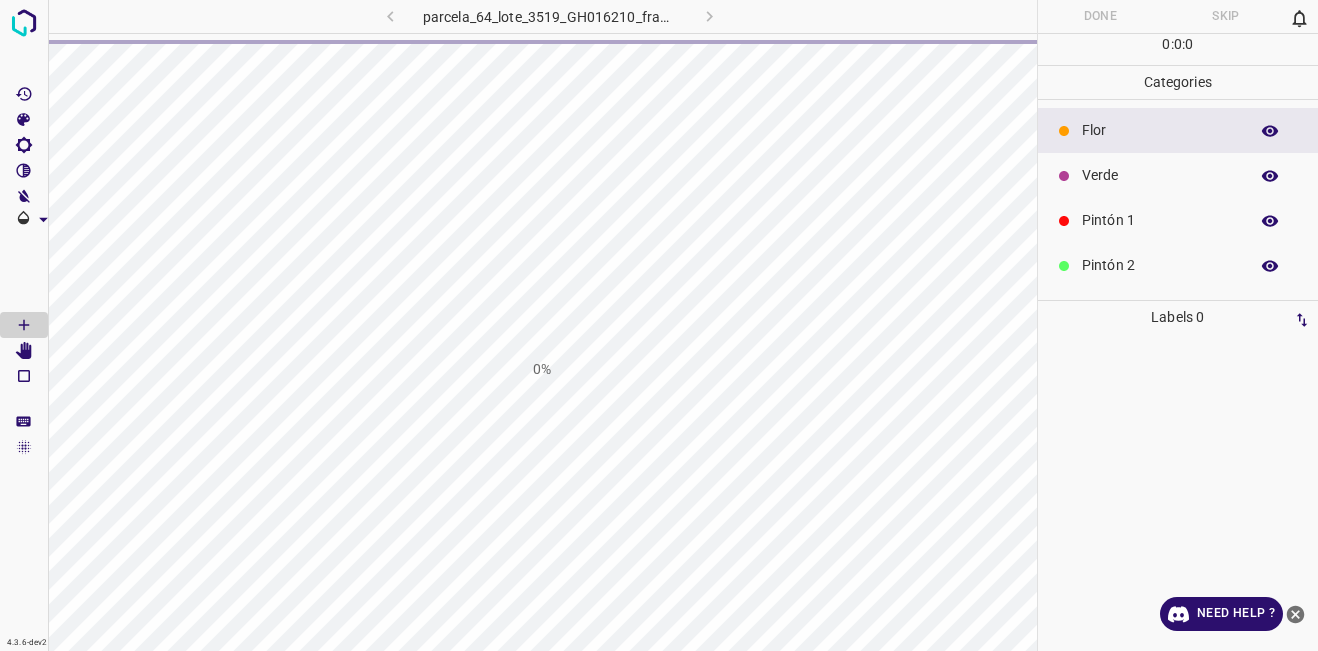 scroll, scrollTop: 0, scrollLeft: 0, axis: both 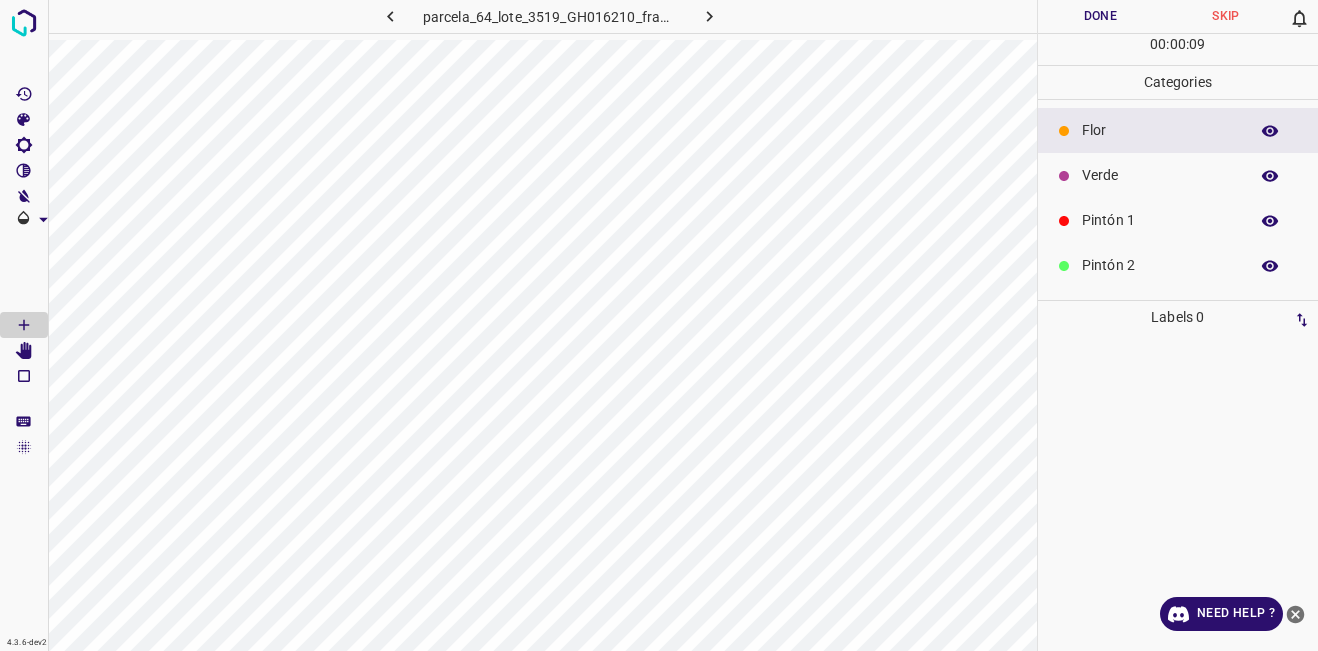 click on "Verde" at bounding box center (1160, 175) 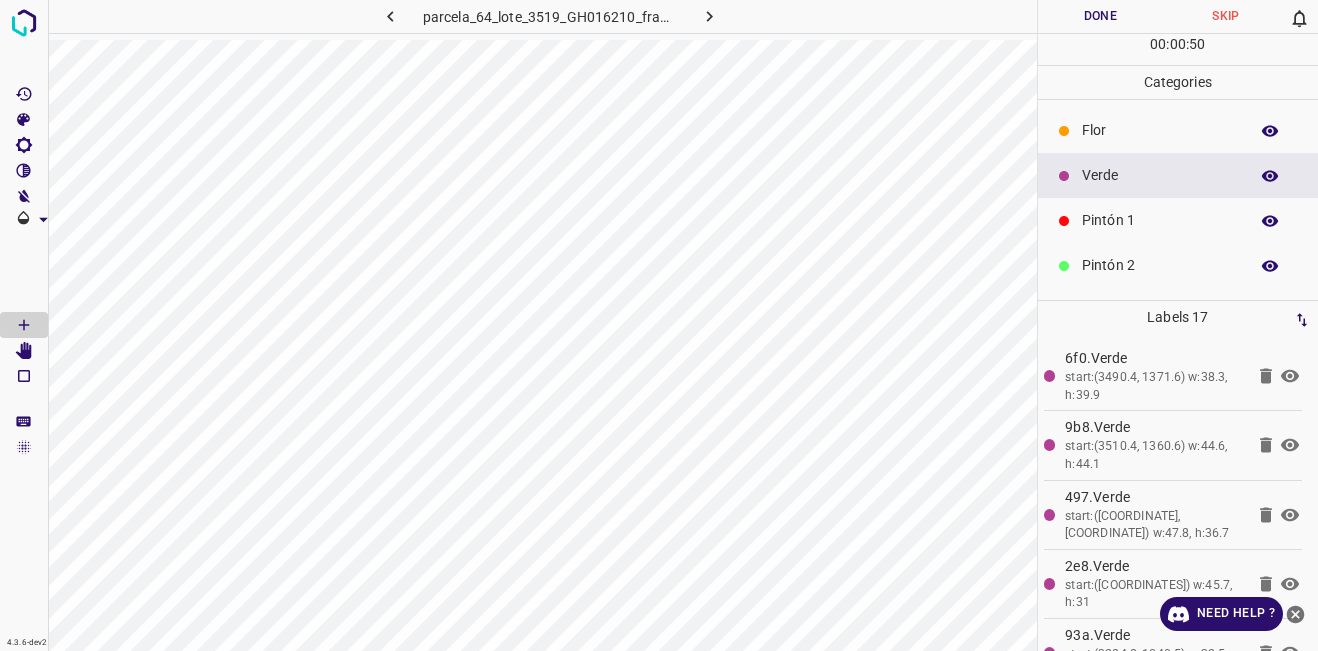 scroll, scrollTop: 176, scrollLeft: 0, axis: vertical 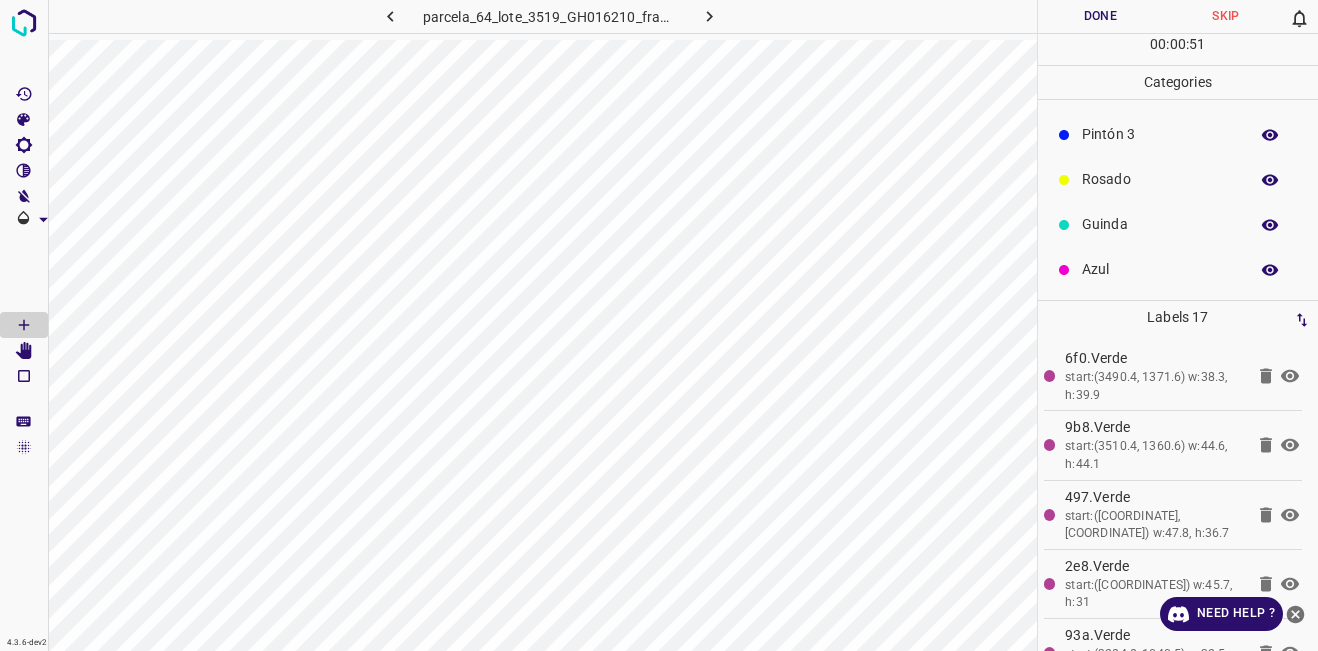 click on "Guinda" at bounding box center (1160, 224) 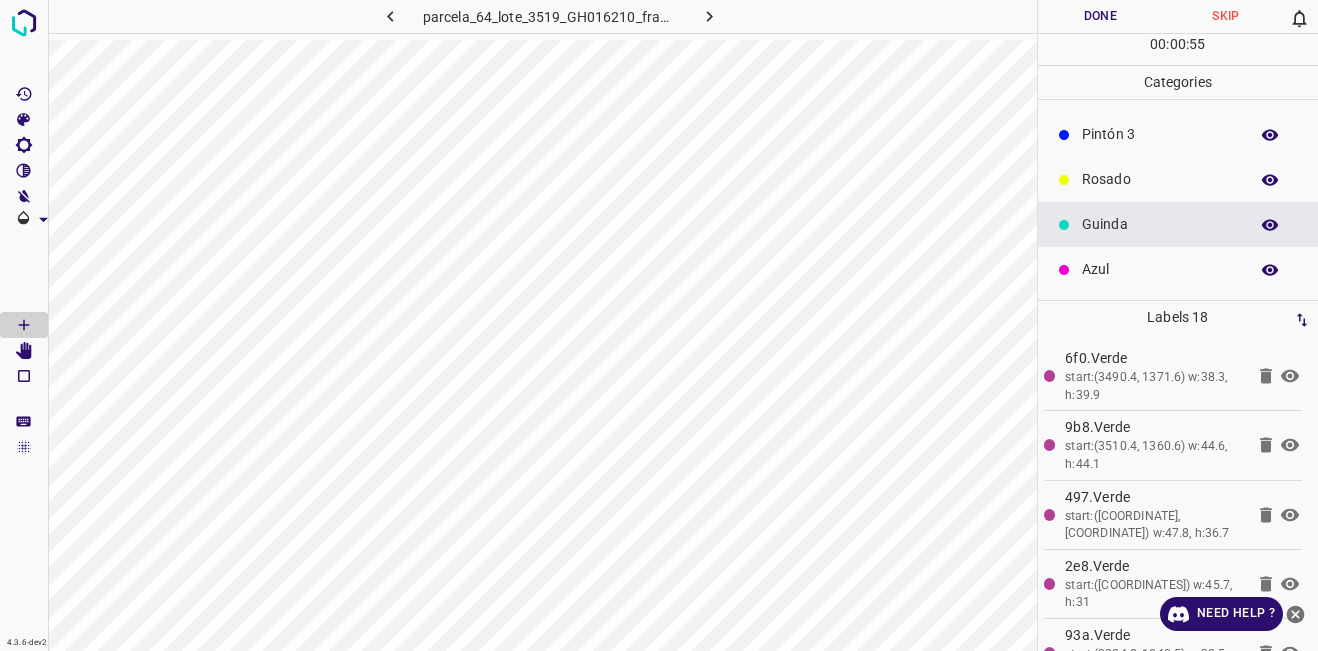 scroll, scrollTop: 0, scrollLeft: 0, axis: both 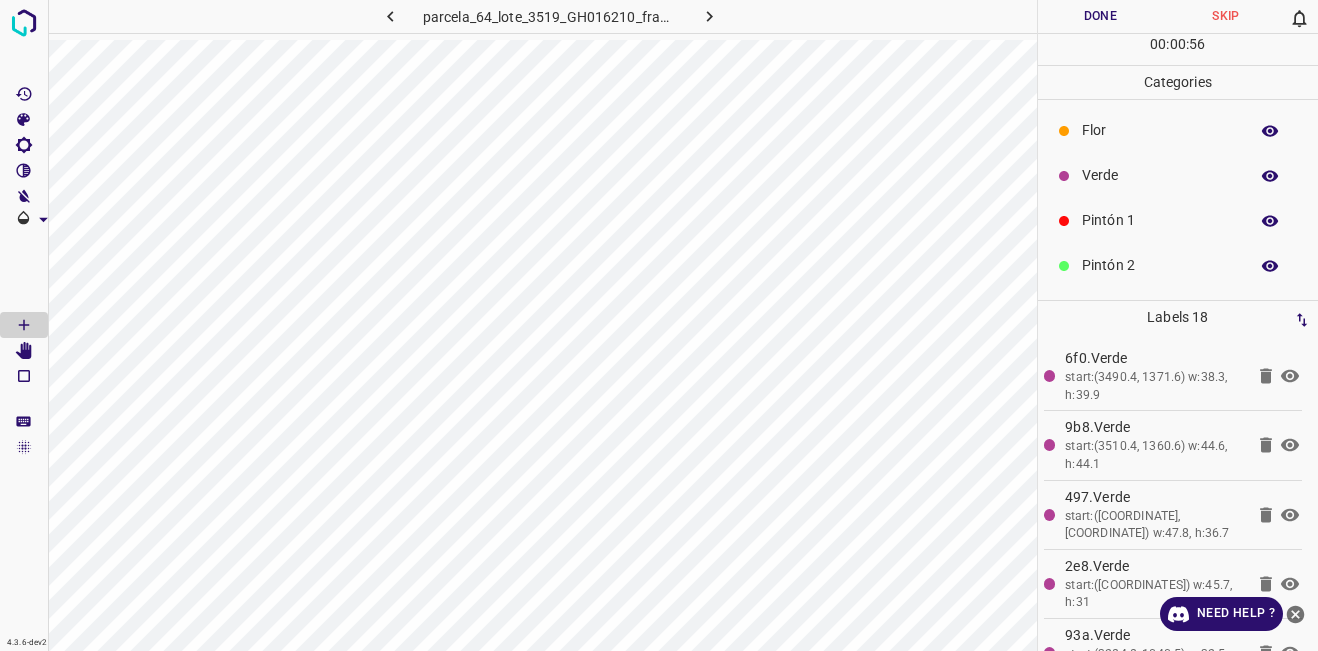 click on "Verde" at bounding box center (1160, 175) 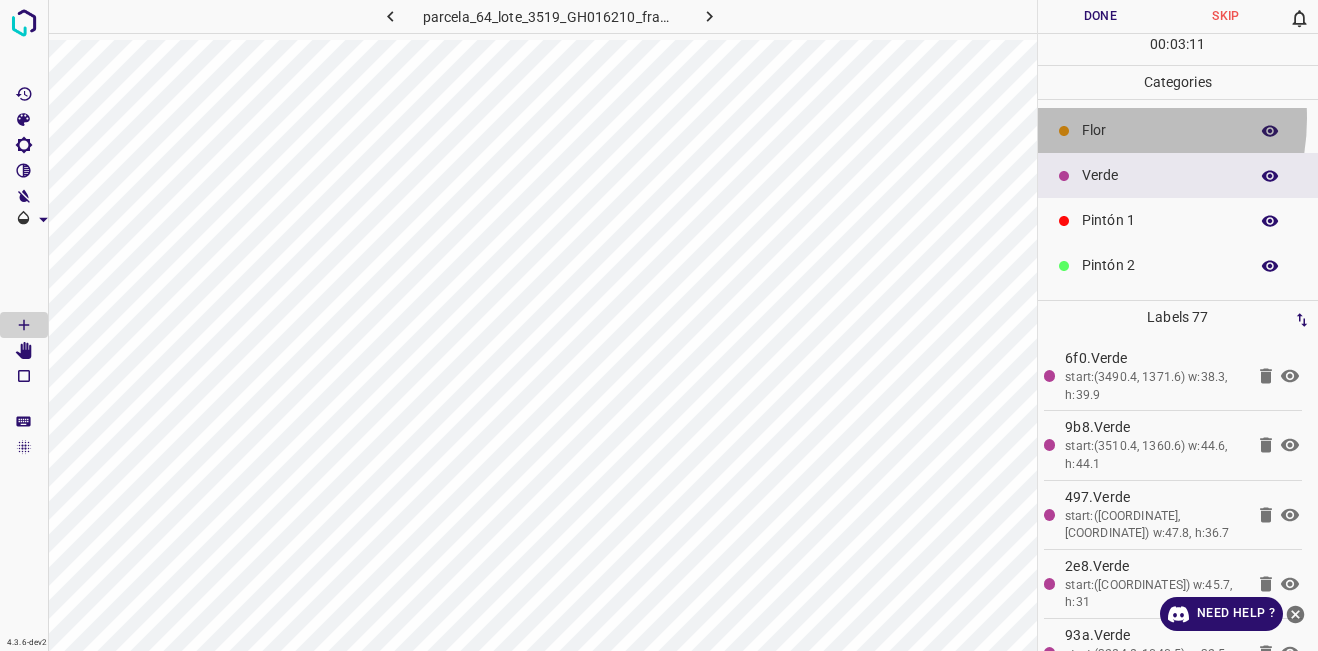 click on "Flor" at bounding box center (1178, 130) 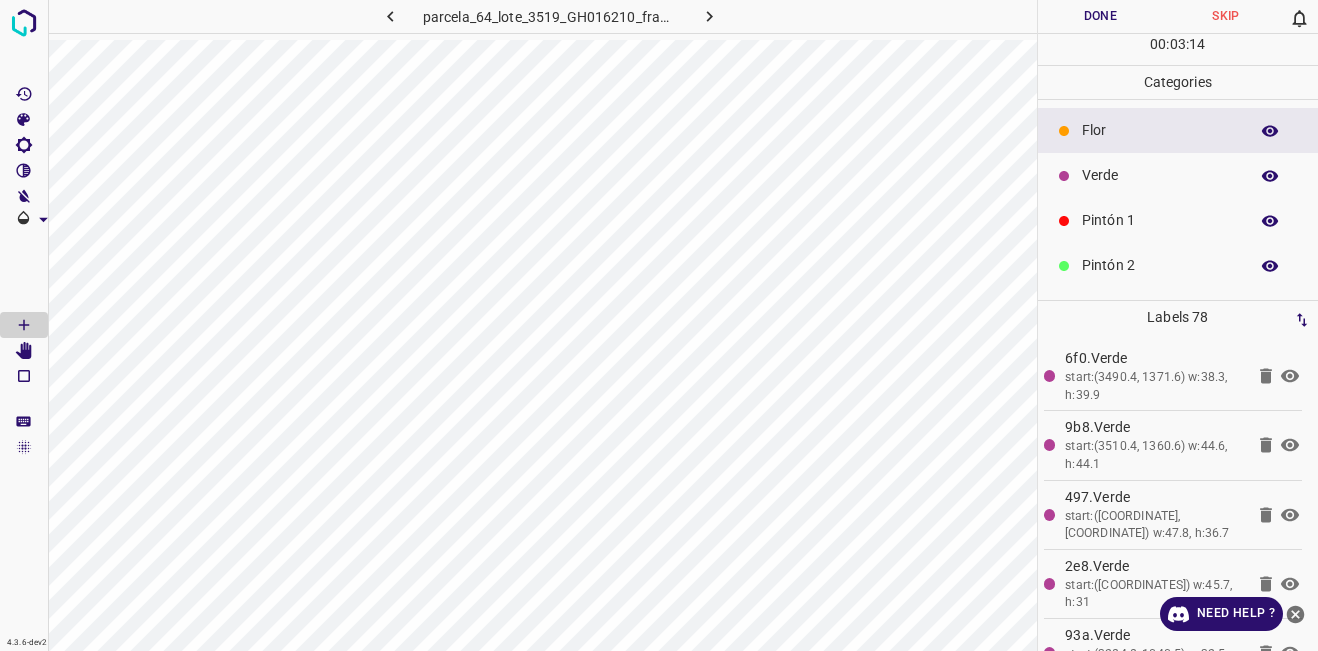click on "Verde" at bounding box center [1178, 175] 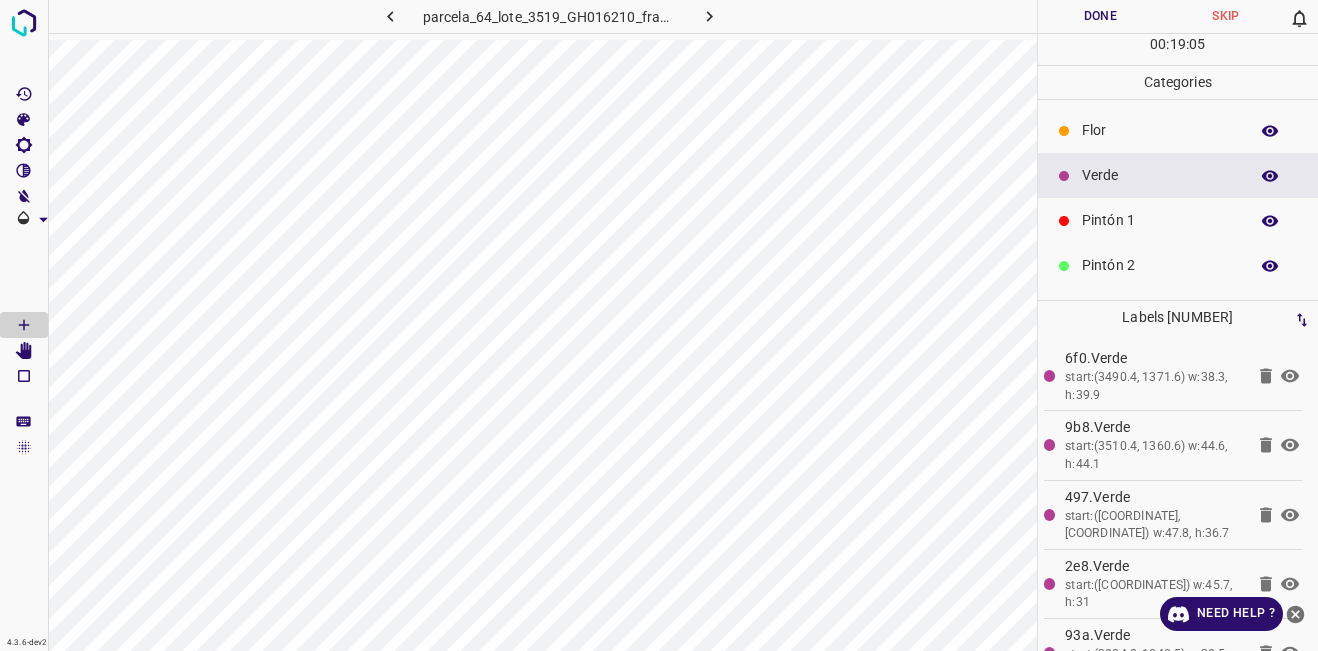 scroll, scrollTop: 176, scrollLeft: 0, axis: vertical 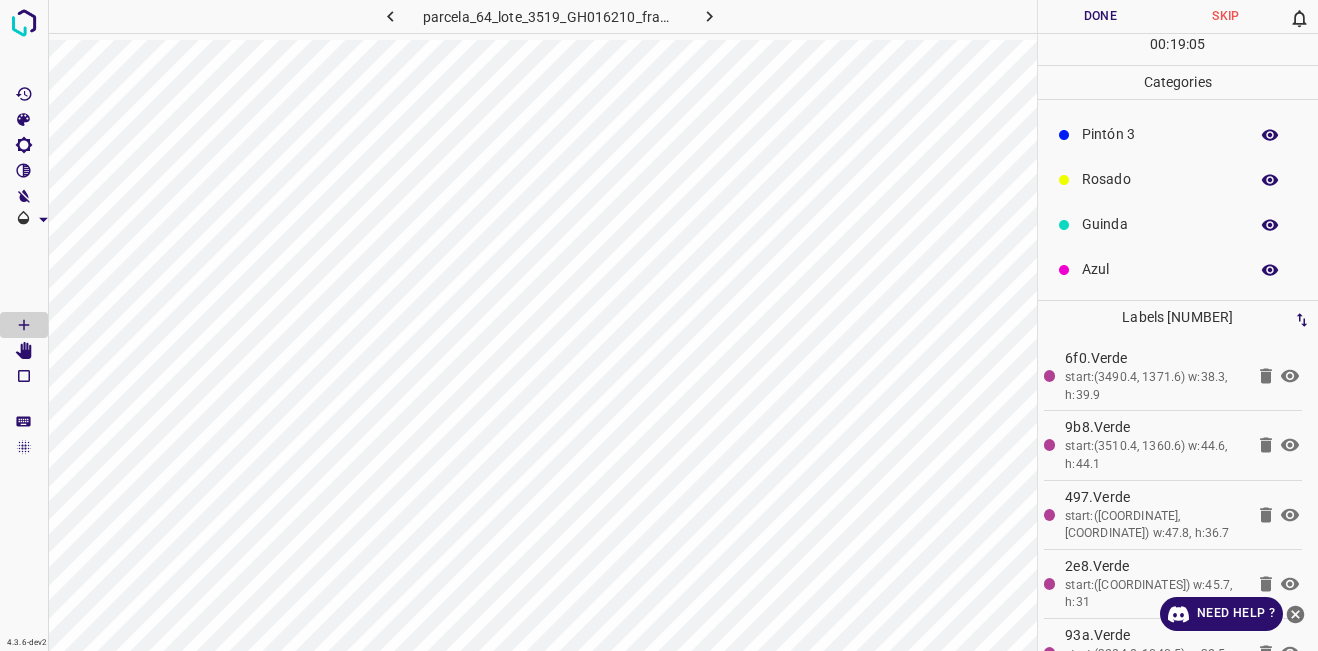 click on "Azul" at bounding box center [1160, 269] 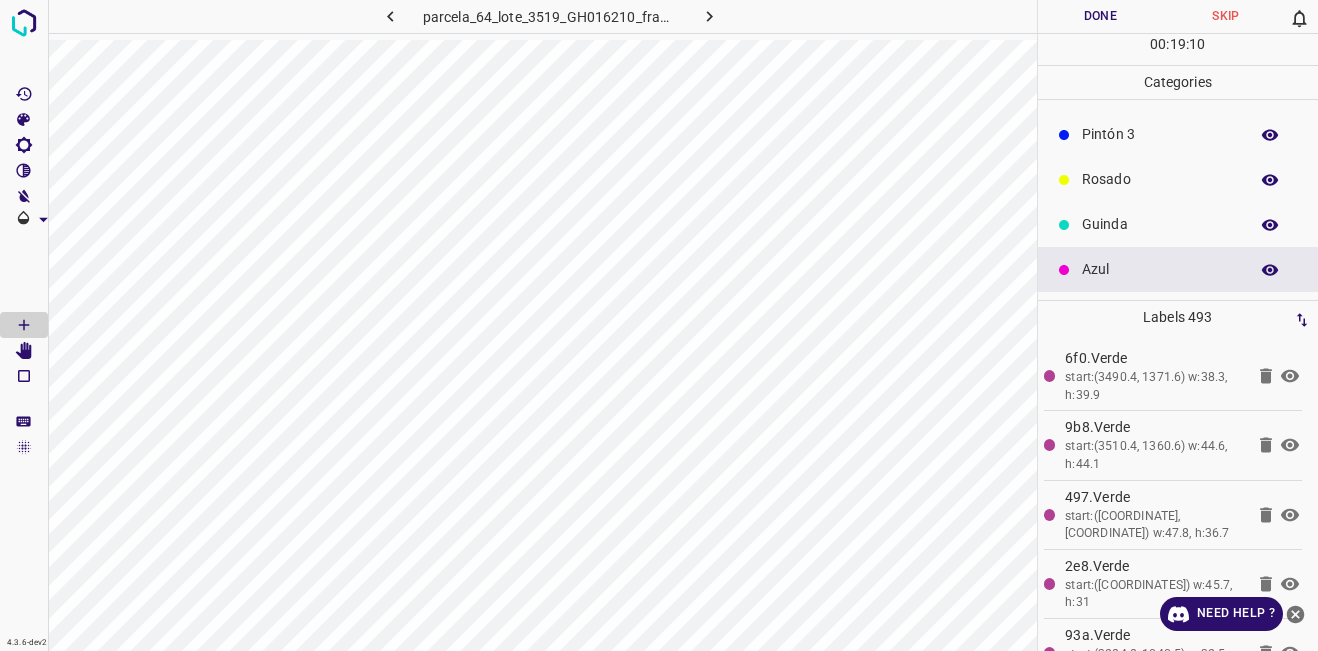 scroll, scrollTop: 0, scrollLeft: 0, axis: both 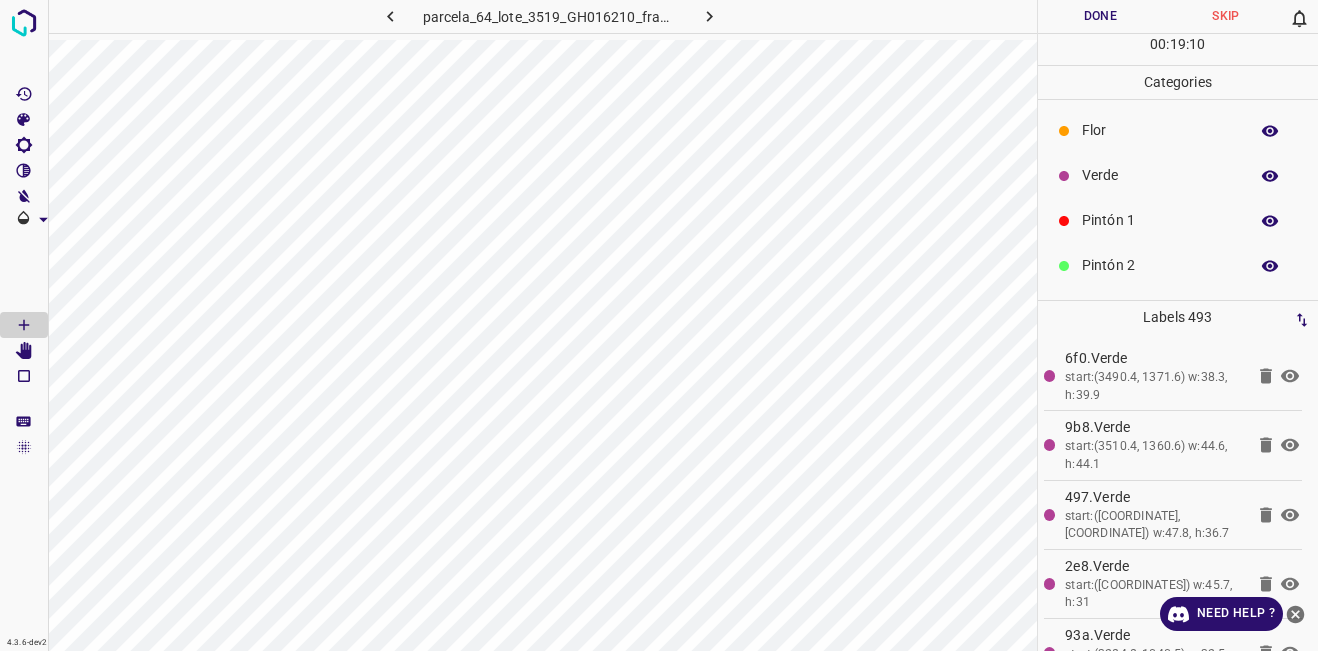 click on "Verde" at bounding box center [1160, 175] 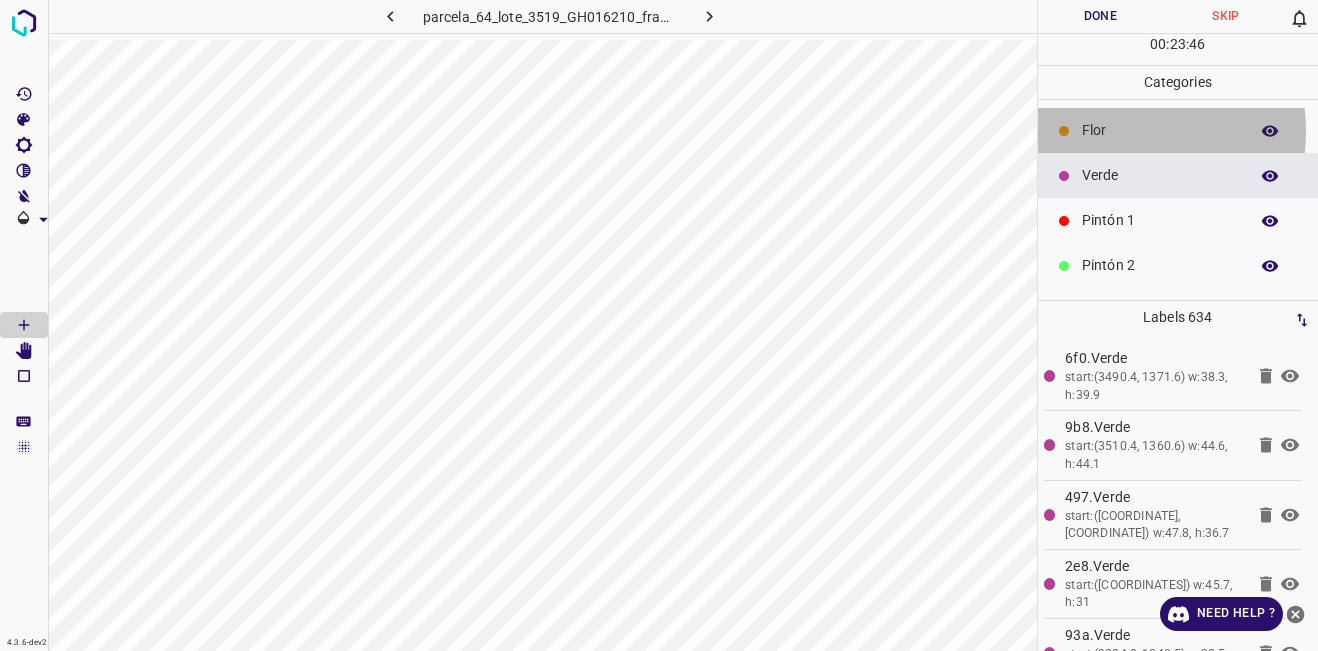 click on "Flor" at bounding box center (1160, 130) 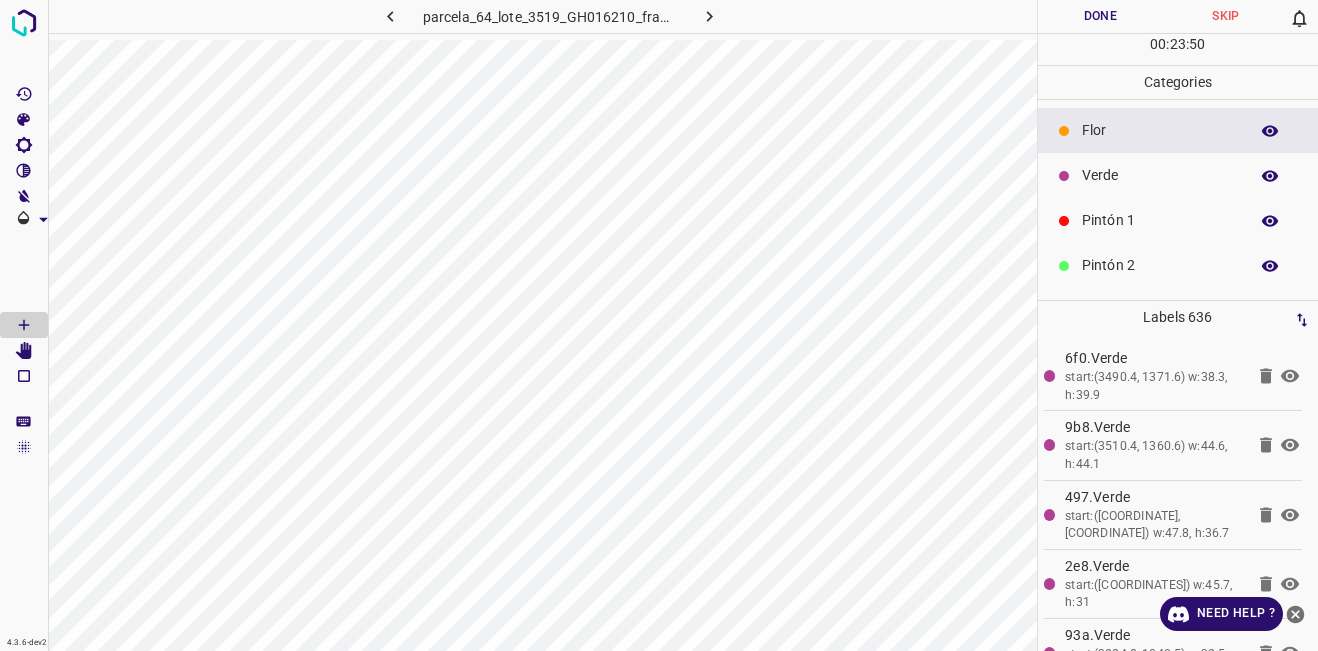 click on "Verde" at bounding box center (1160, 175) 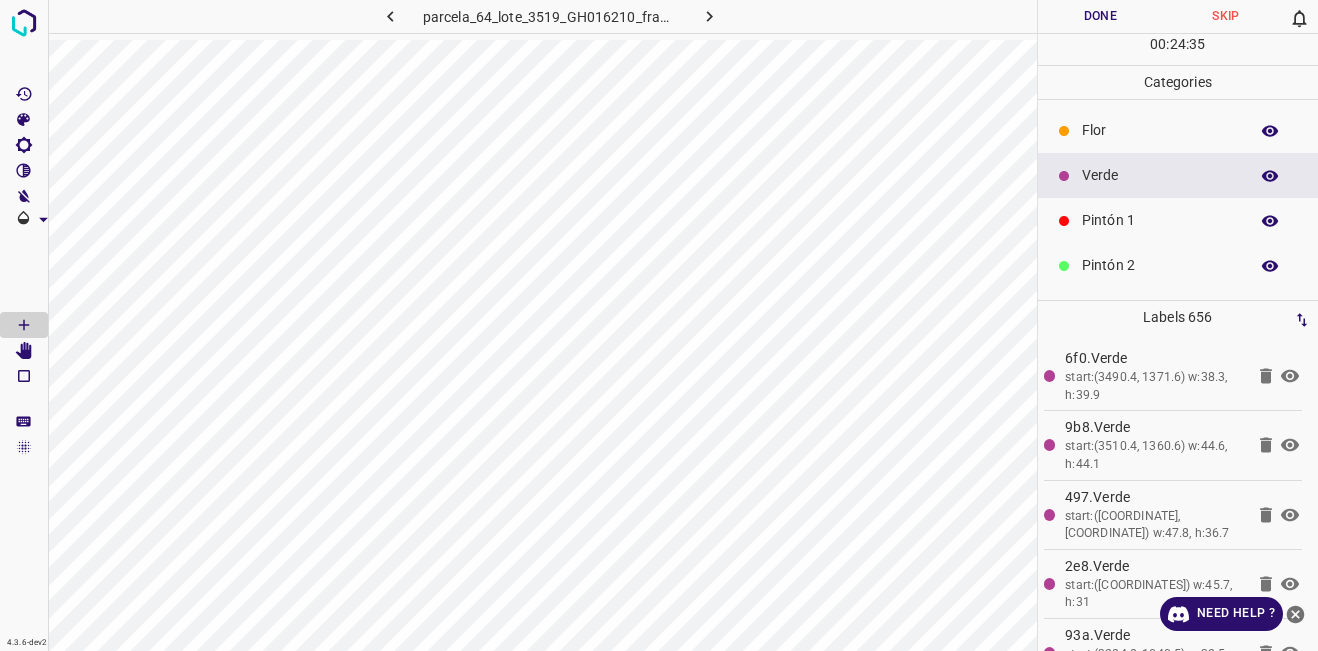 click on "Flor" at bounding box center [1160, 130] 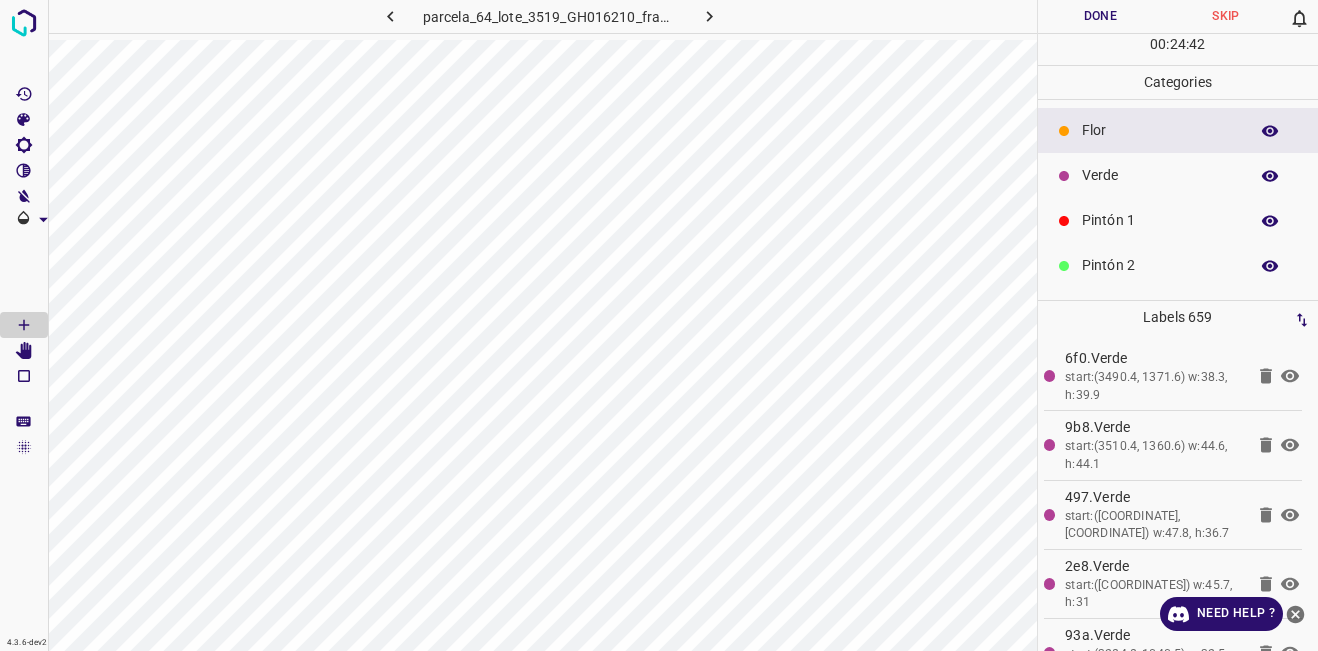 click on "Flor" at bounding box center [1178, 130] 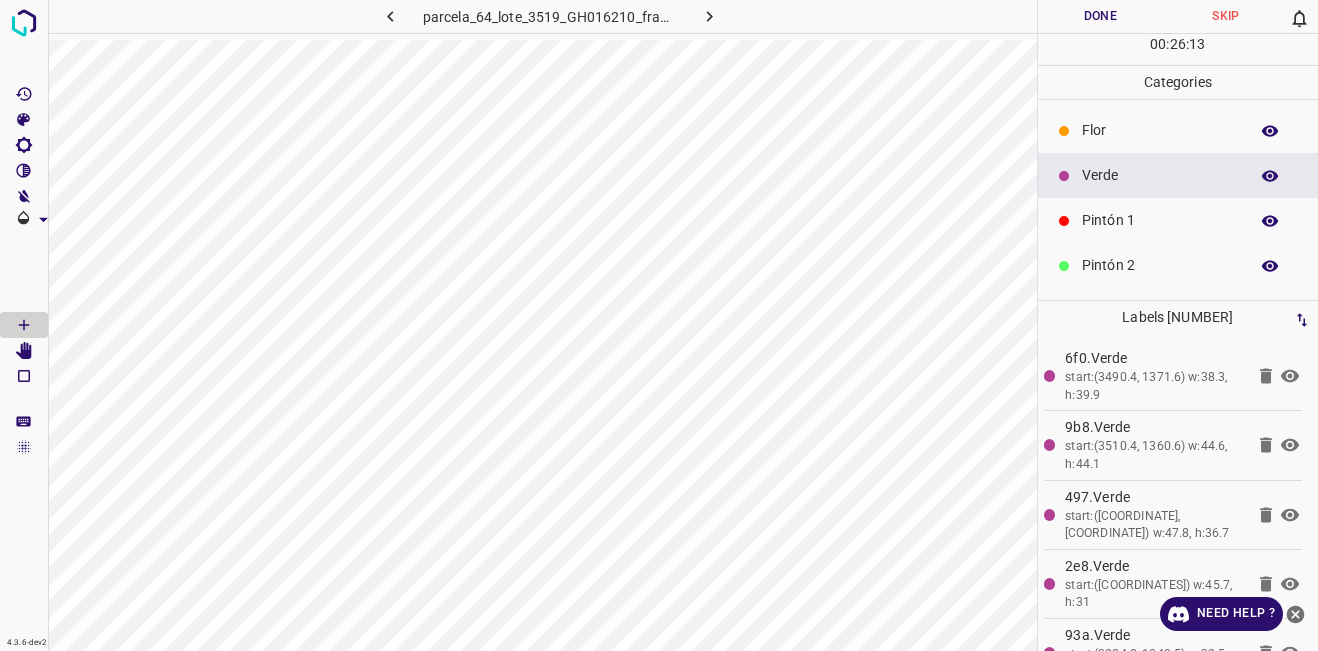 click on "Flor" at bounding box center [1160, 130] 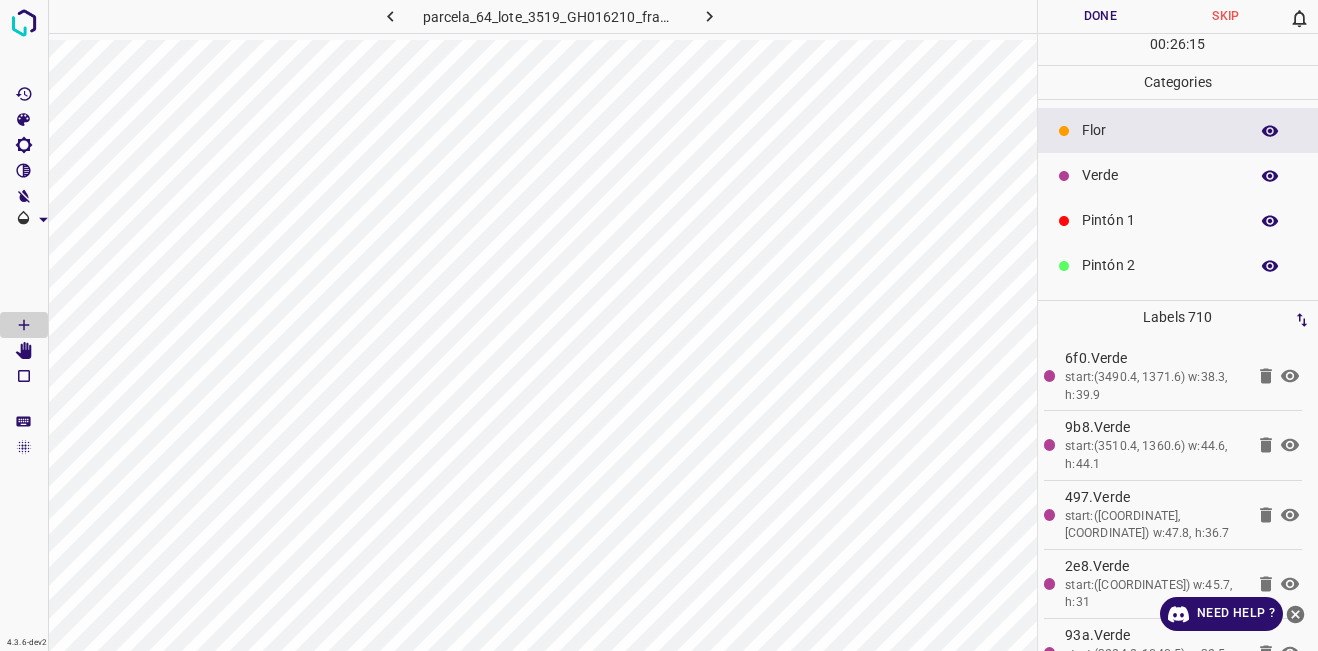 click on "Verde" at bounding box center (1160, 175) 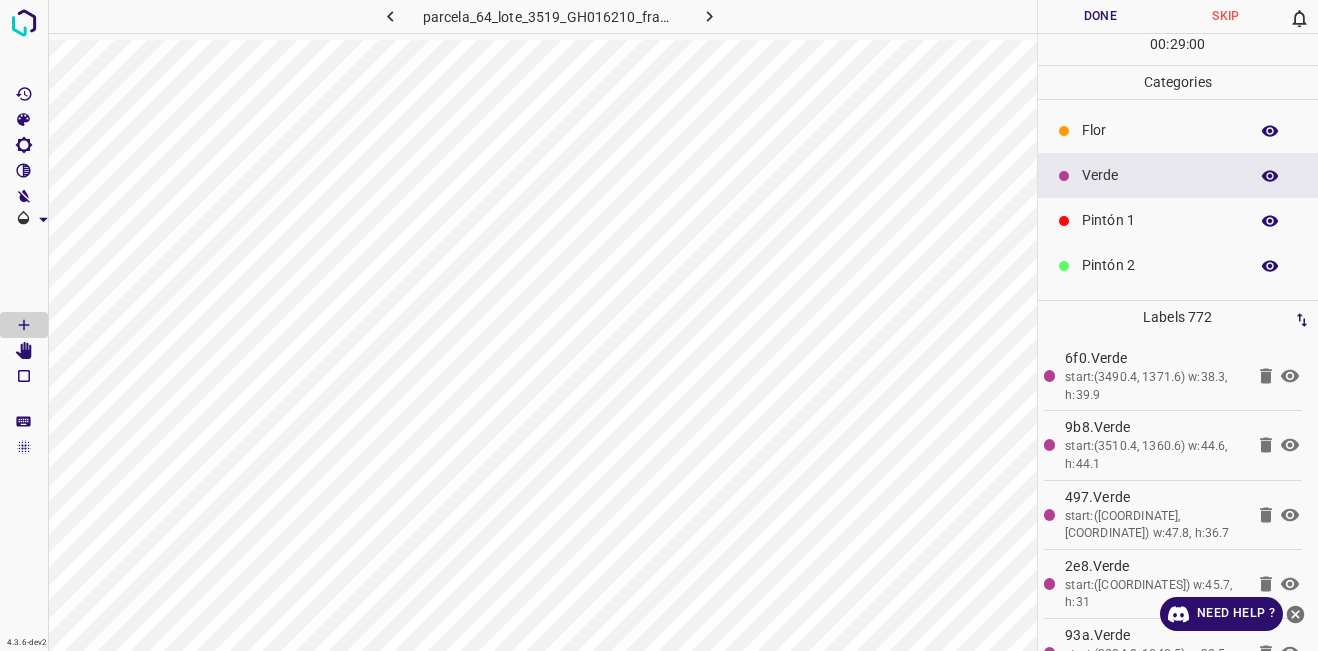 scroll, scrollTop: 176, scrollLeft: 0, axis: vertical 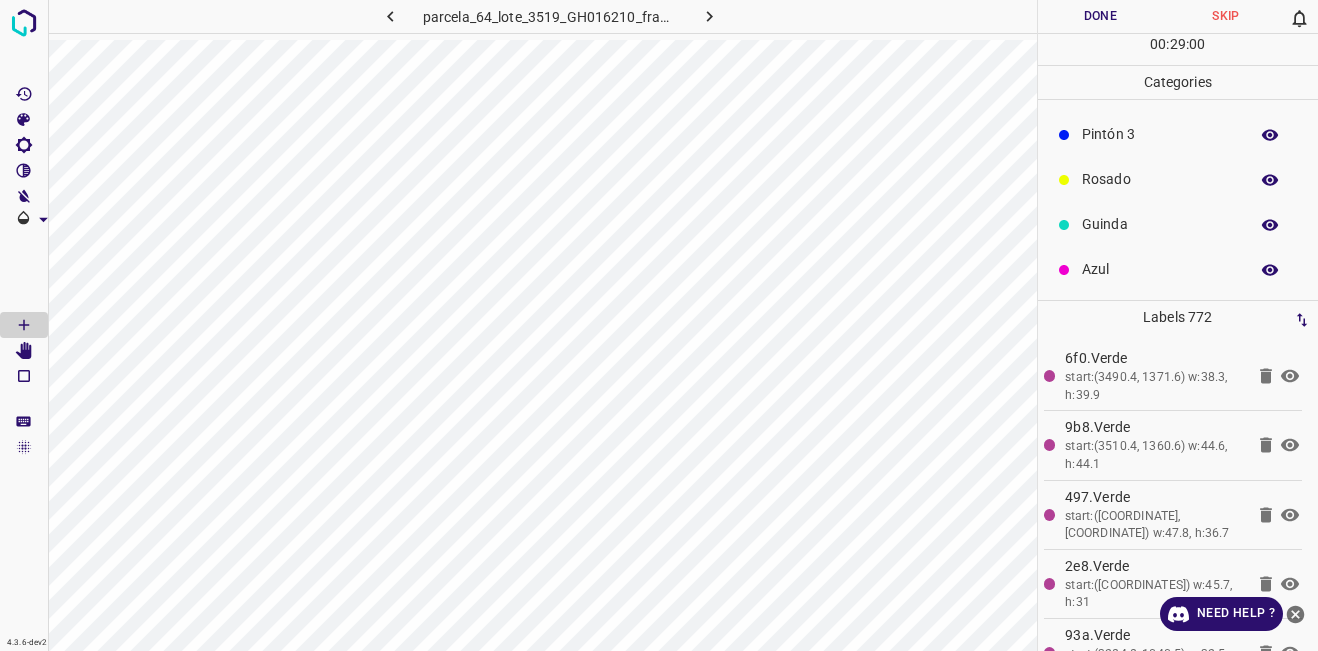 click on "Azul" at bounding box center (1160, 269) 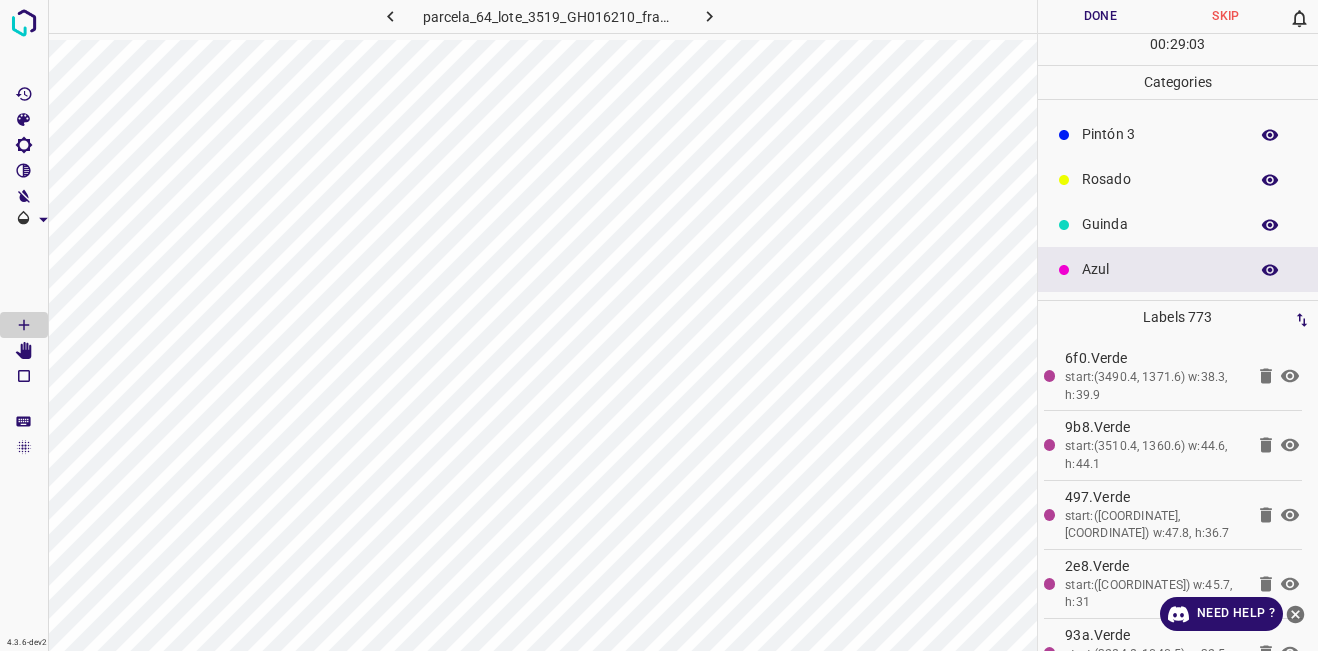 scroll, scrollTop: 0, scrollLeft: 0, axis: both 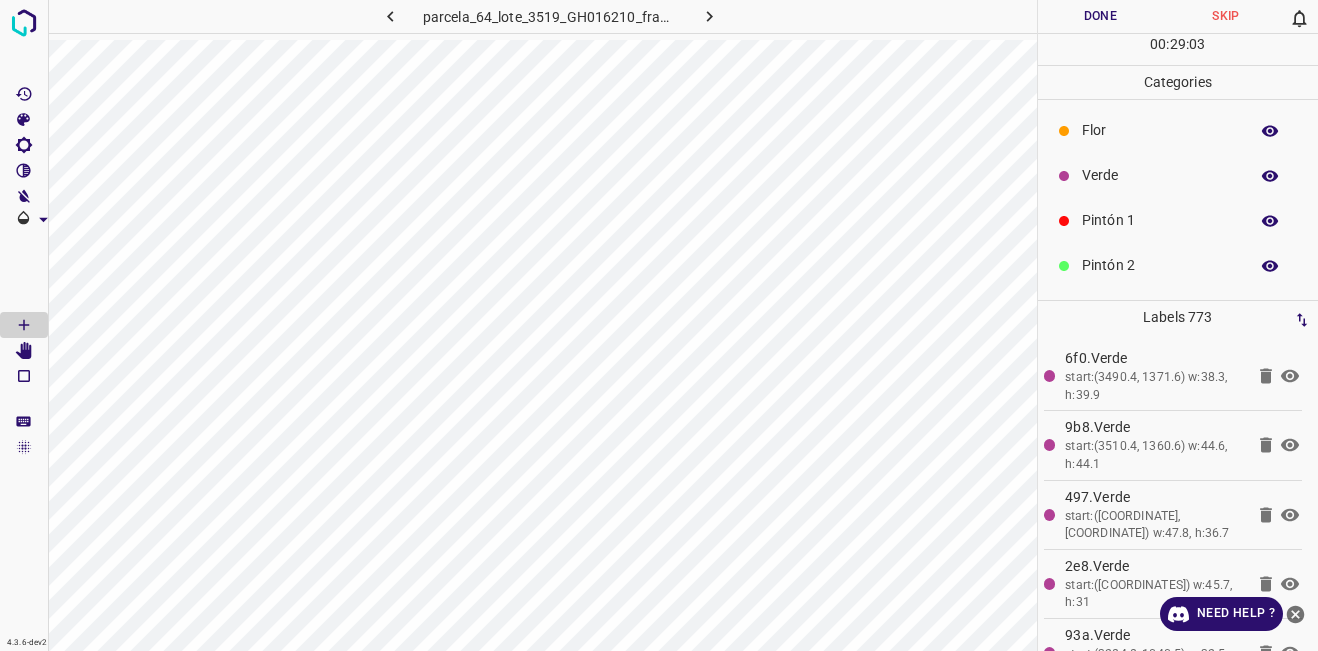 click on "Verde" at bounding box center [1178, 175] 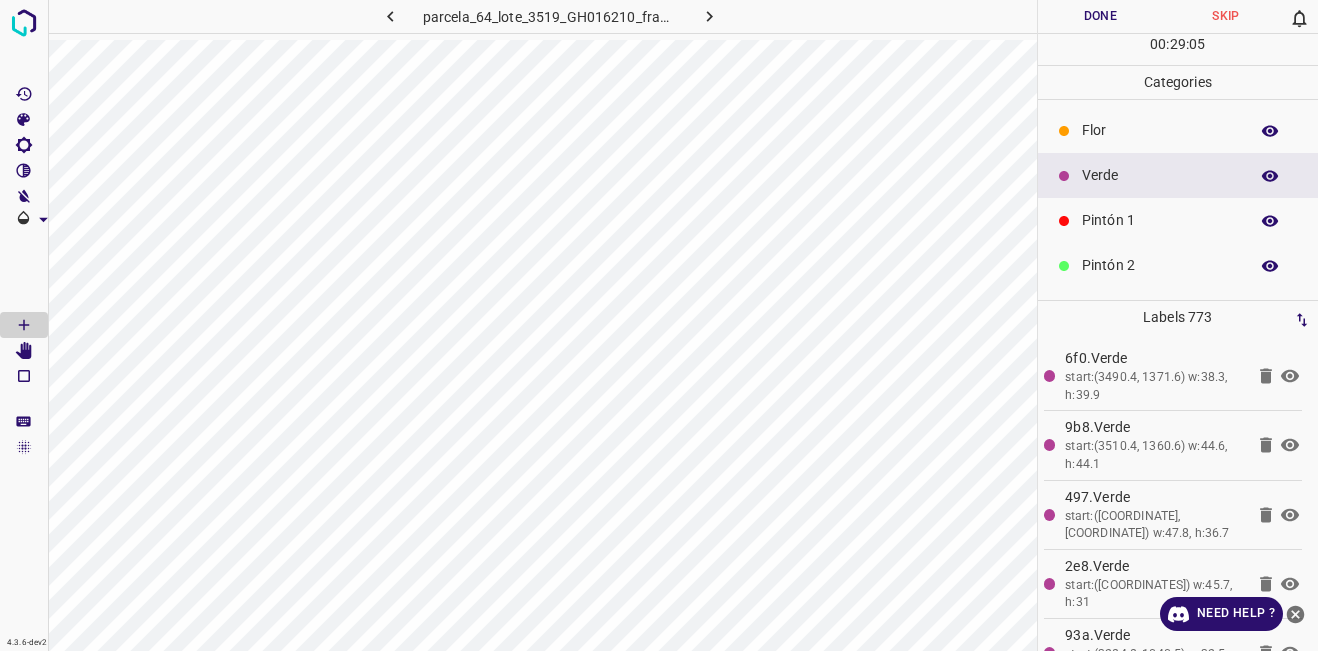 click on "Flor Verde Pintón 1 Pintón 2 Pintón 3 Rosado Guinda Azul" at bounding box center (1178, 288) 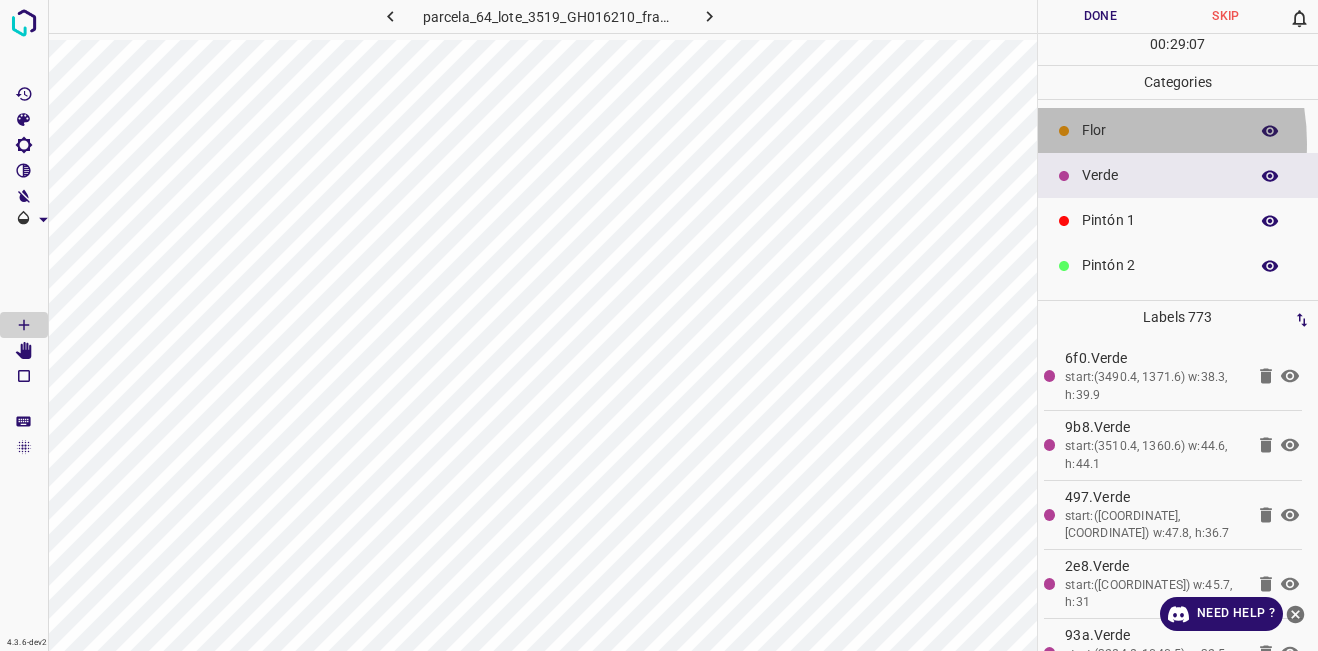 click on "Flor" at bounding box center (1178, 130) 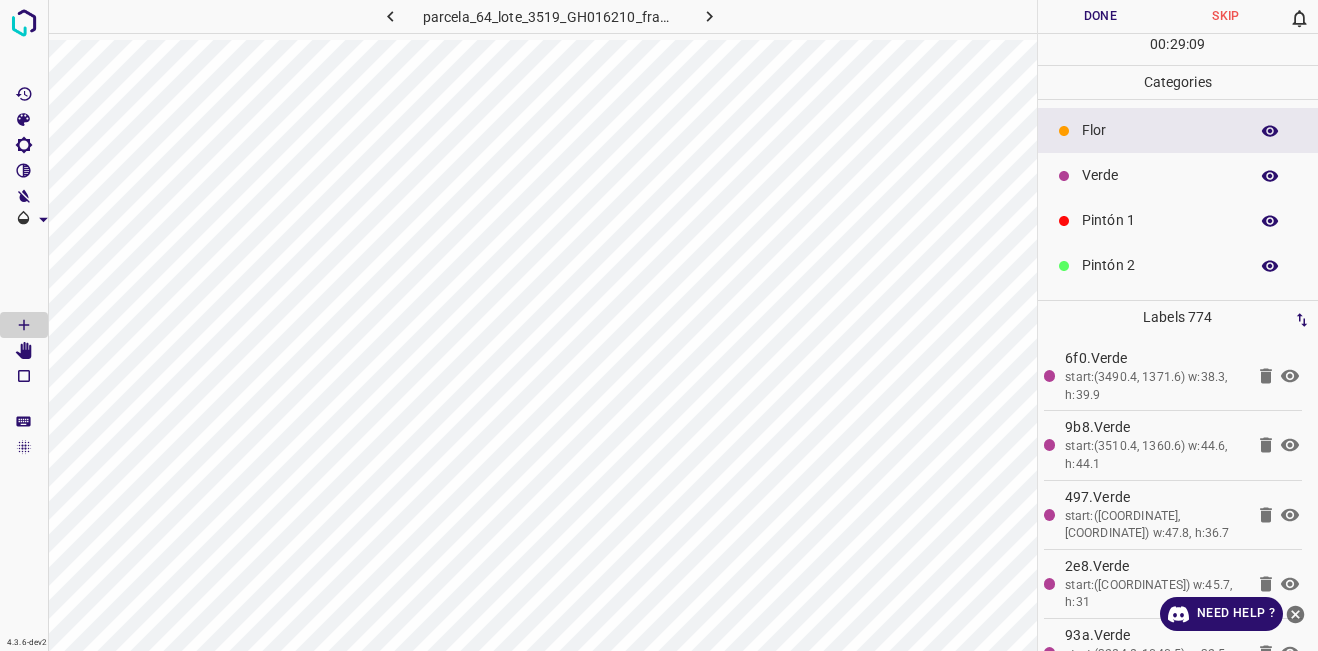 click on "Verde" at bounding box center (1160, 175) 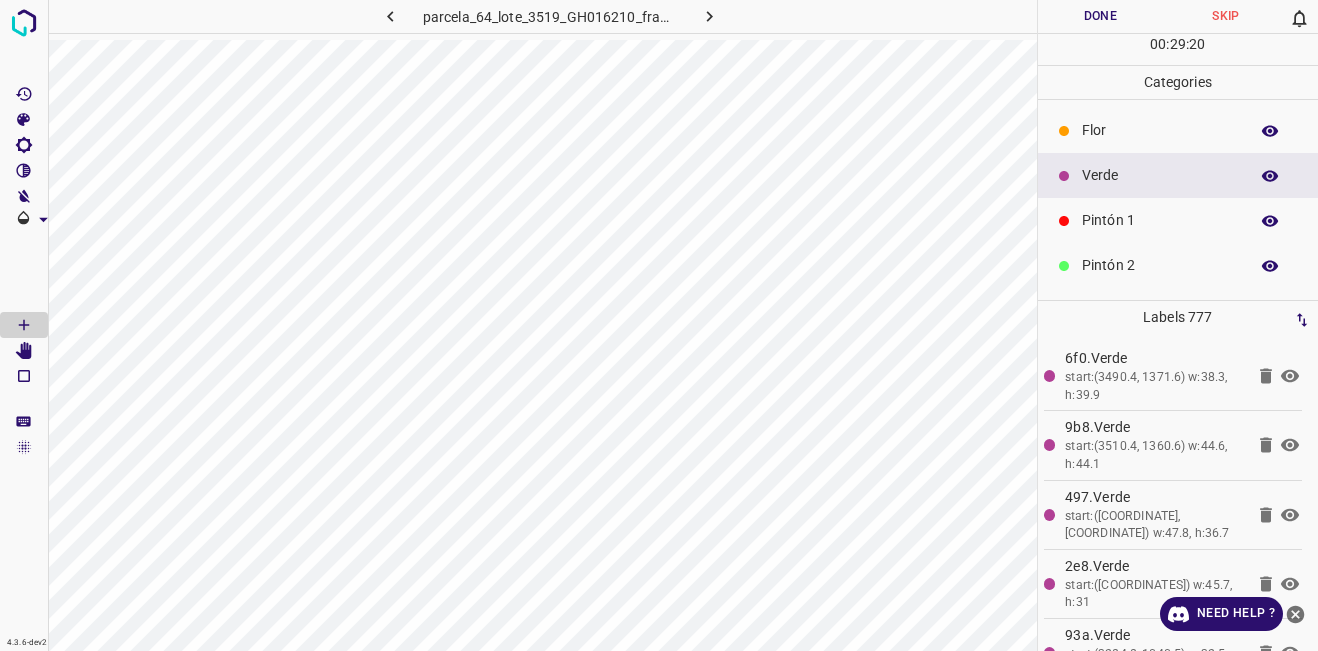 scroll, scrollTop: 176, scrollLeft: 0, axis: vertical 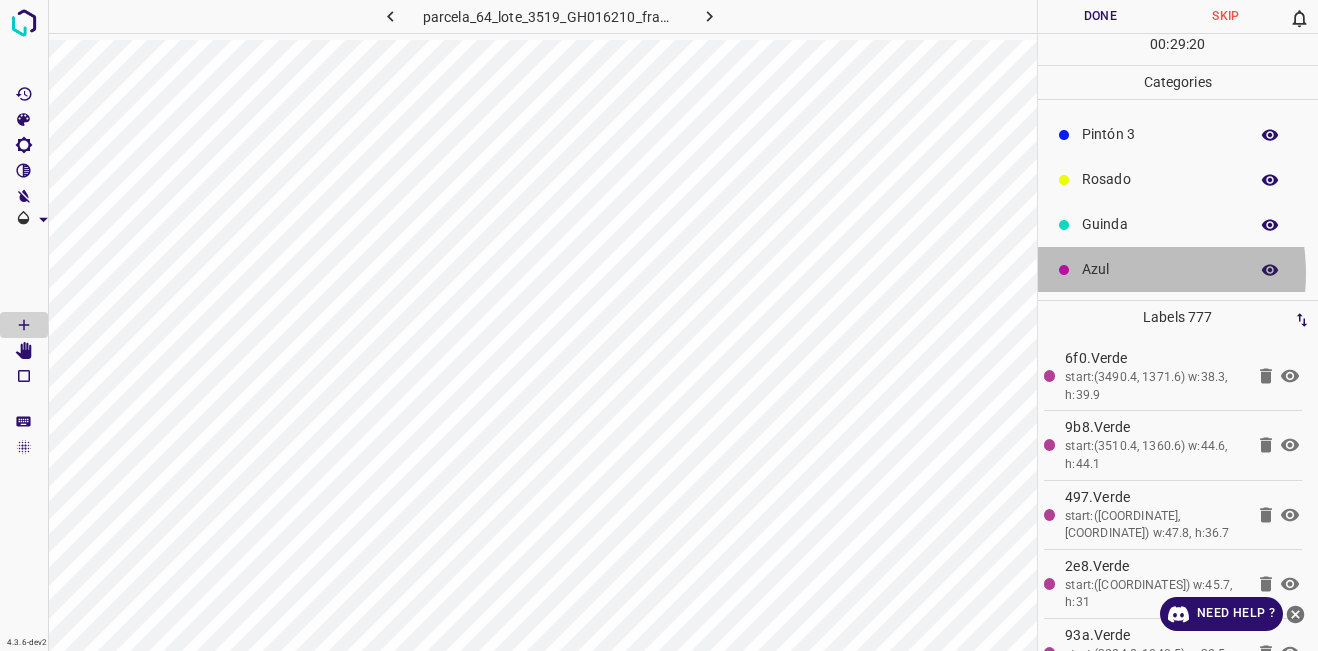 click on "Azul" at bounding box center [1160, 269] 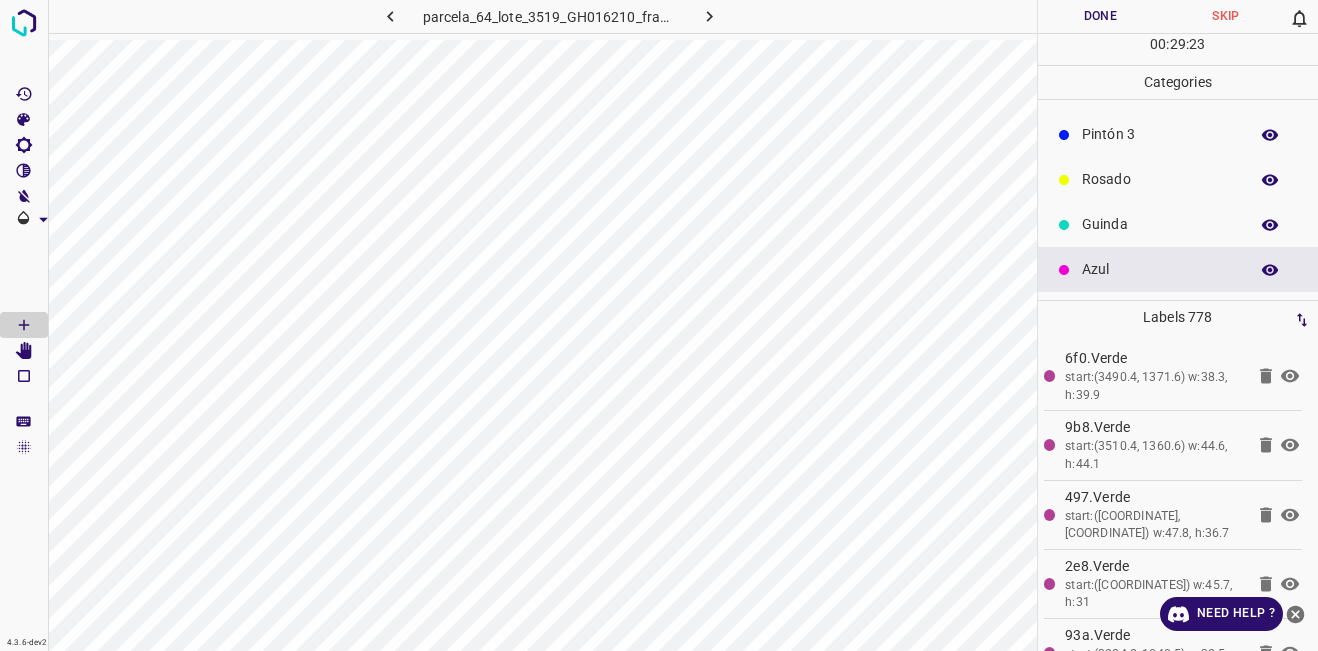 scroll, scrollTop: 0, scrollLeft: 0, axis: both 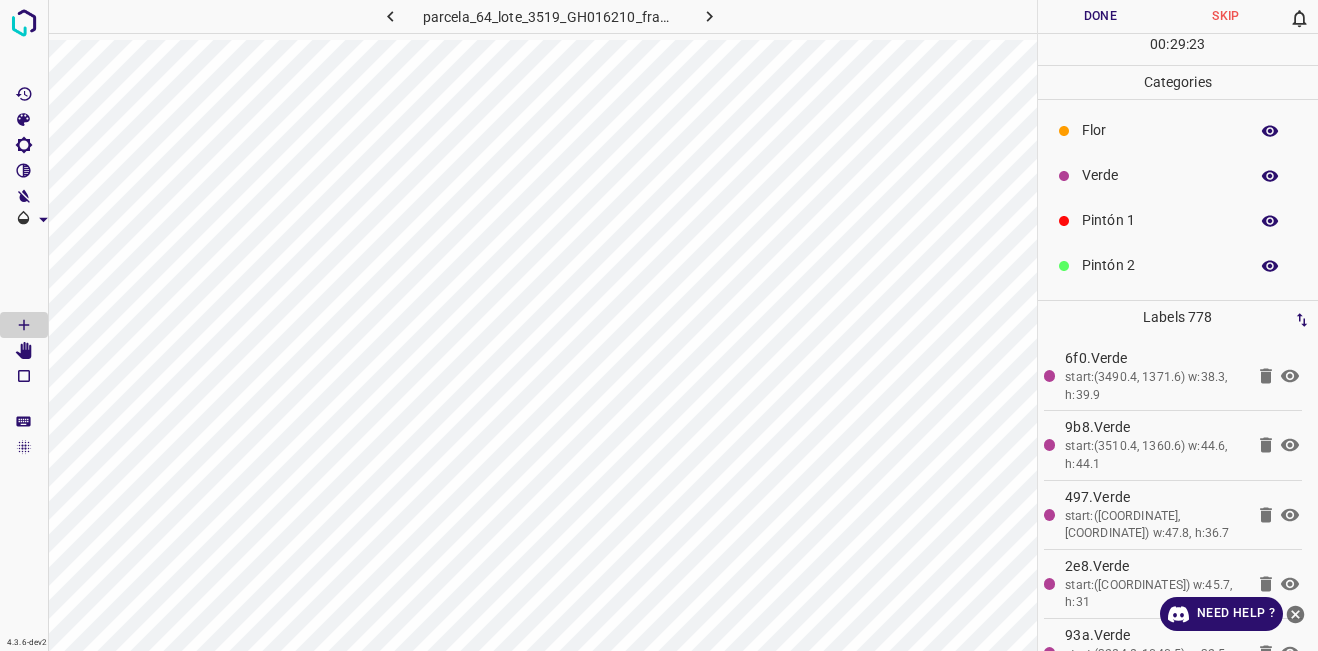 click on "Verde" at bounding box center [1160, 175] 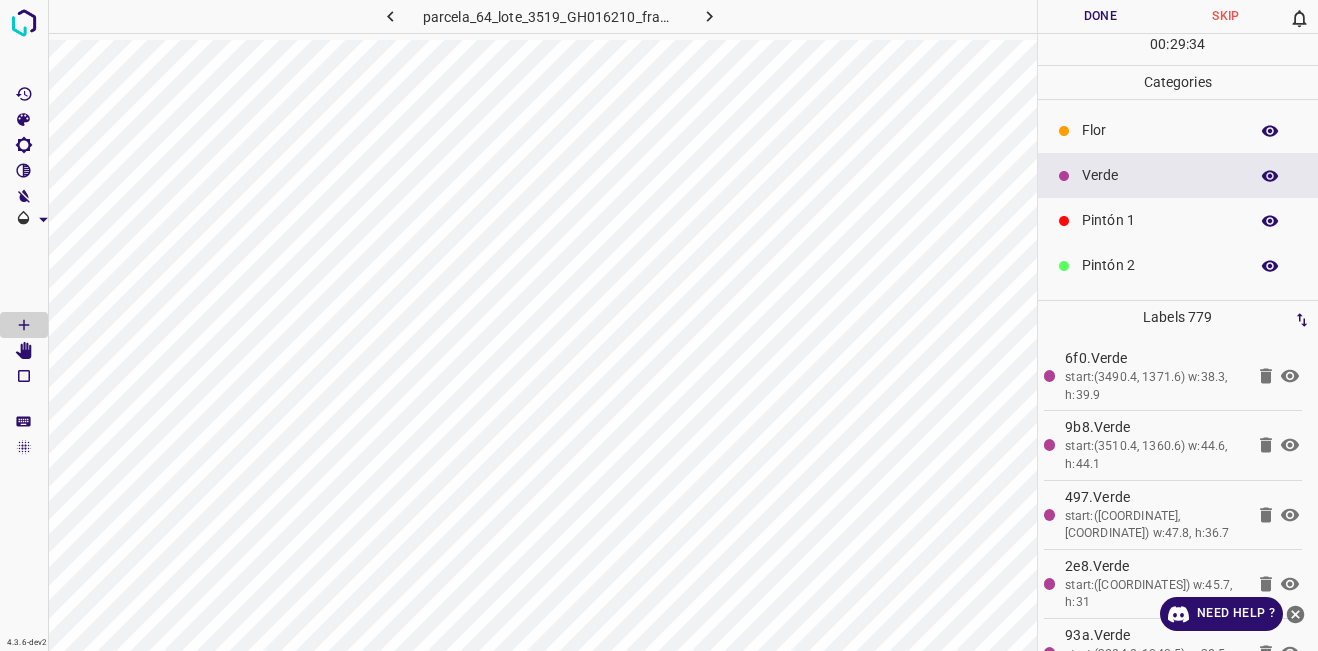click on "Flor" at bounding box center (1160, 130) 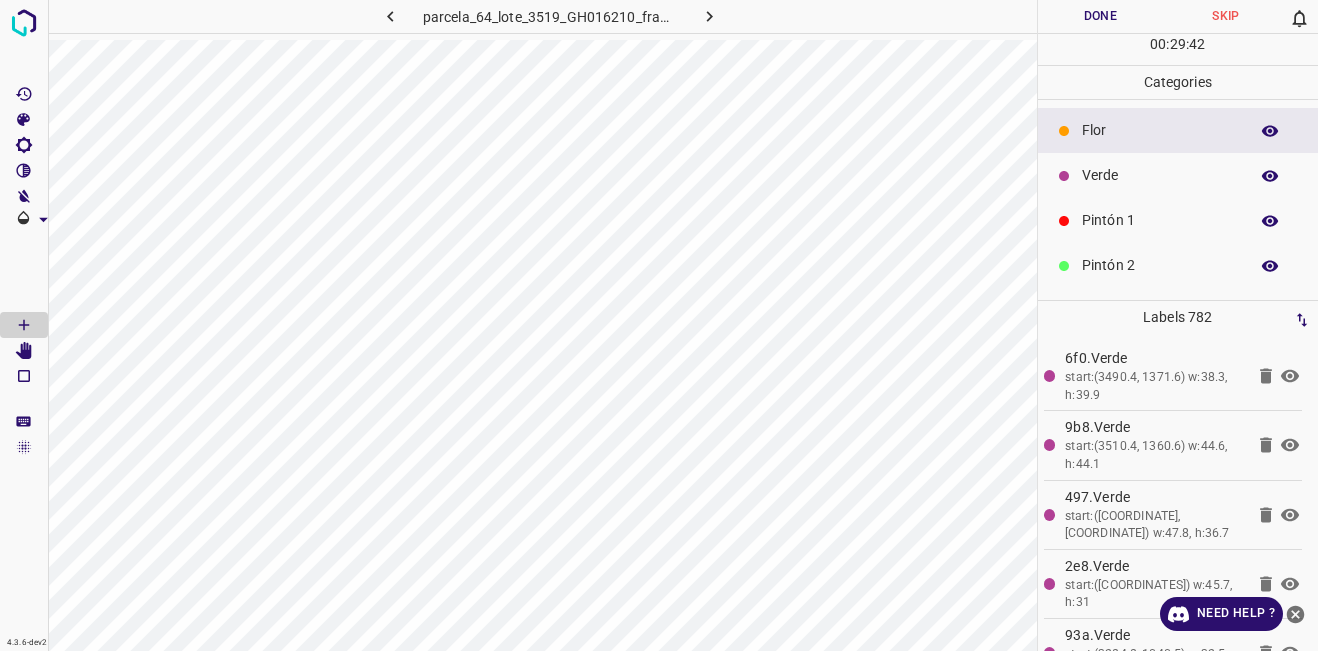 click on "Verde" at bounding box center [1160, 175] 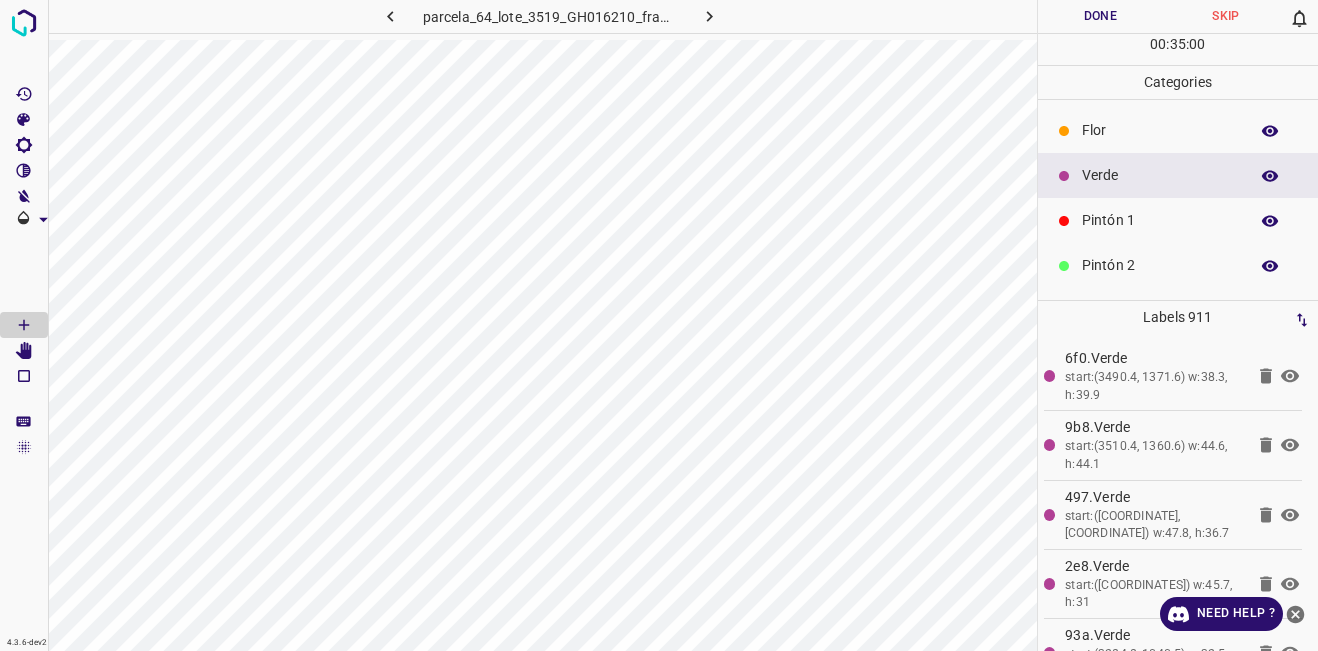 scroll, scrollTop: 100, scrollLeft: 0, axis: vertical 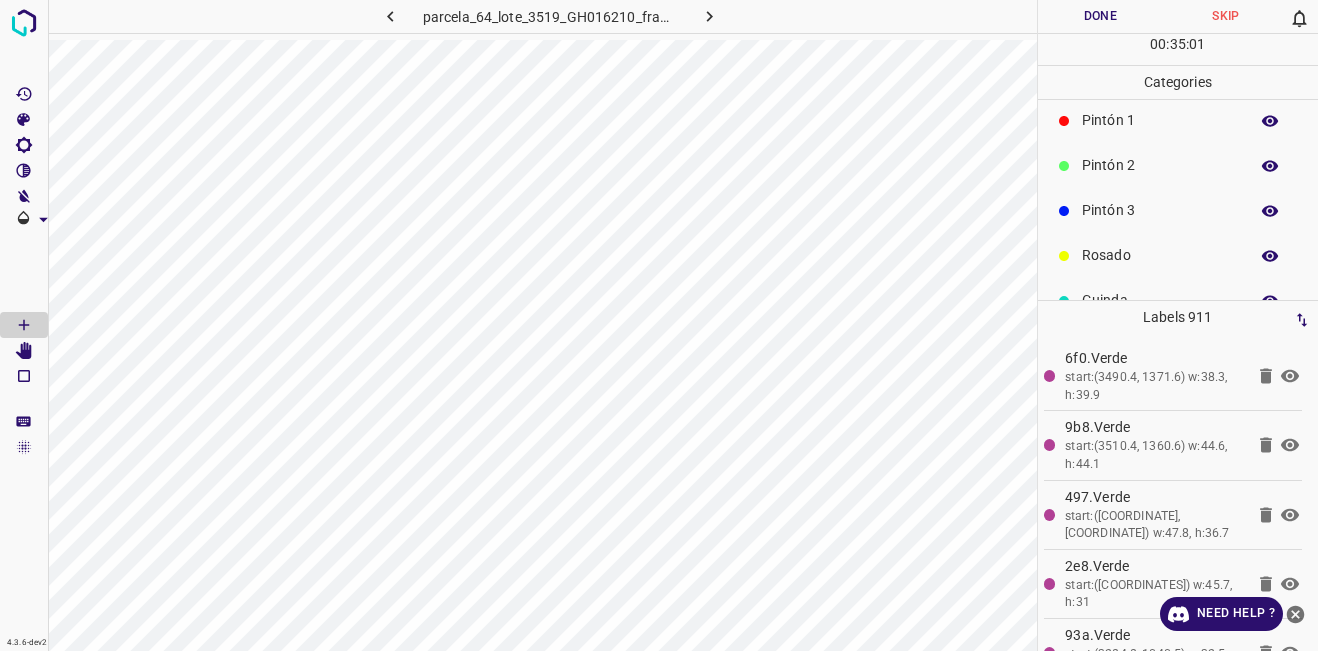 click on "Pintón 3" at bounding box center (1160, 210) 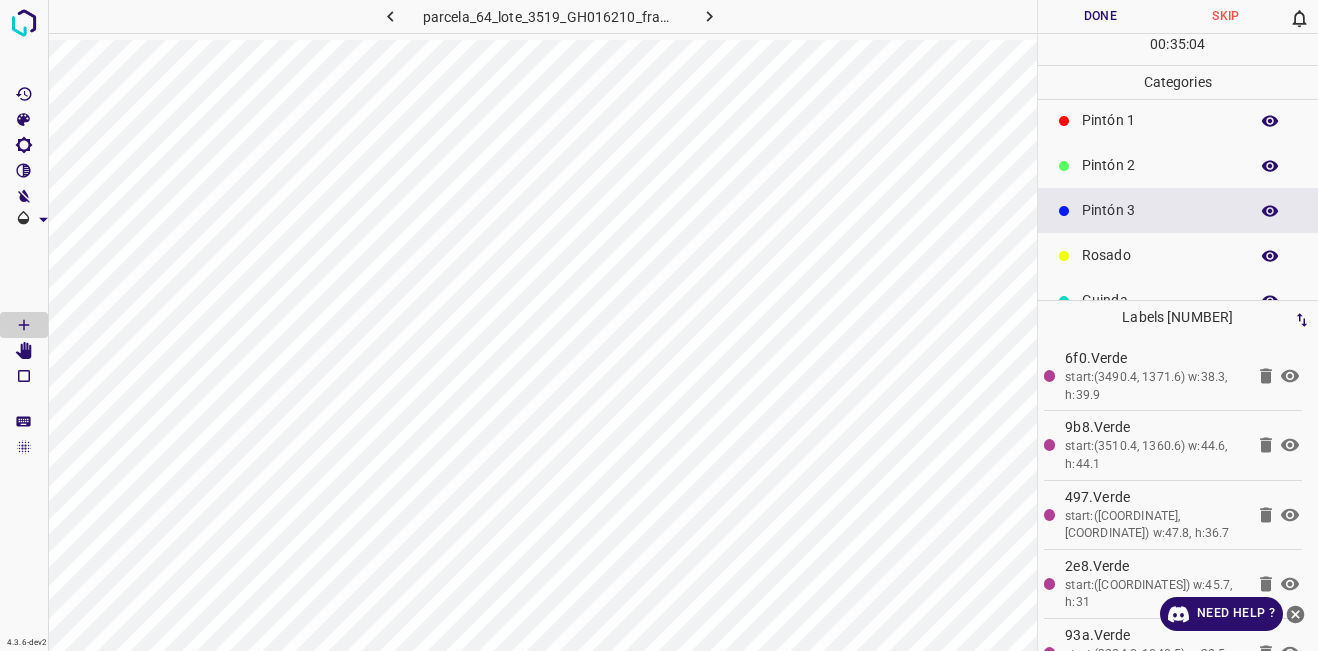 scroll, scrollTop: 0, scrollLeft: 0, axis: both 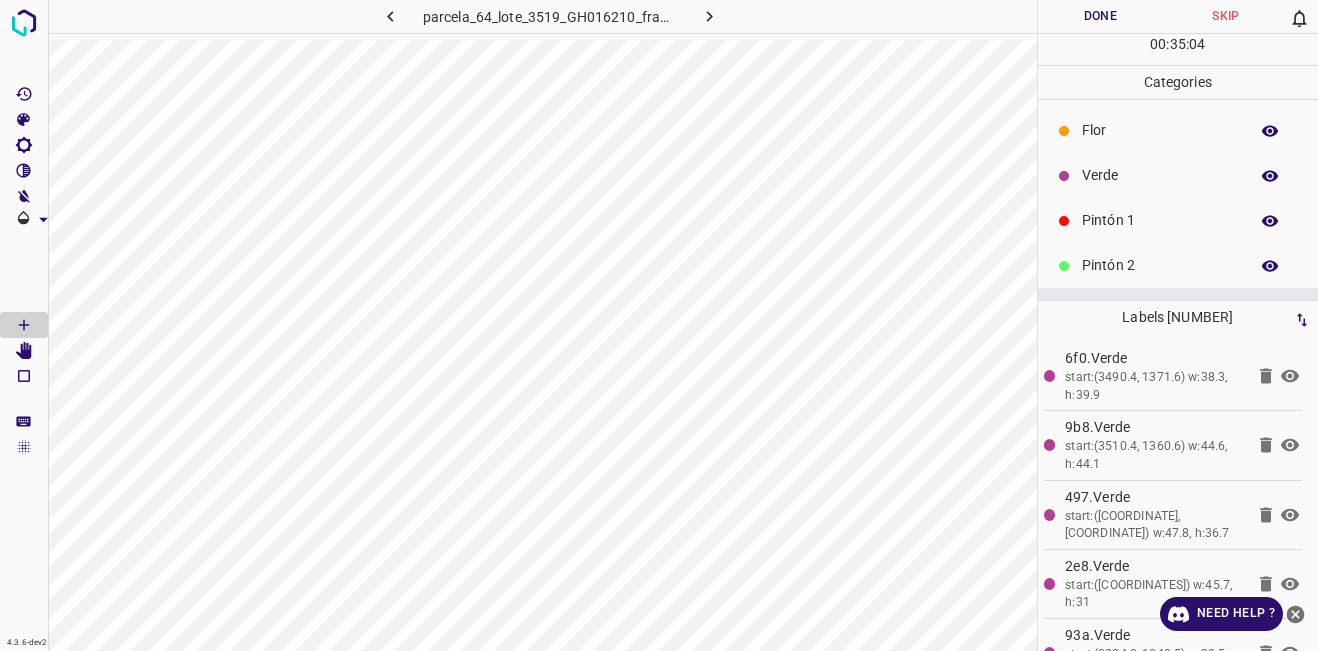 click on "Pintón 1" at bounding box center [1160, 220] 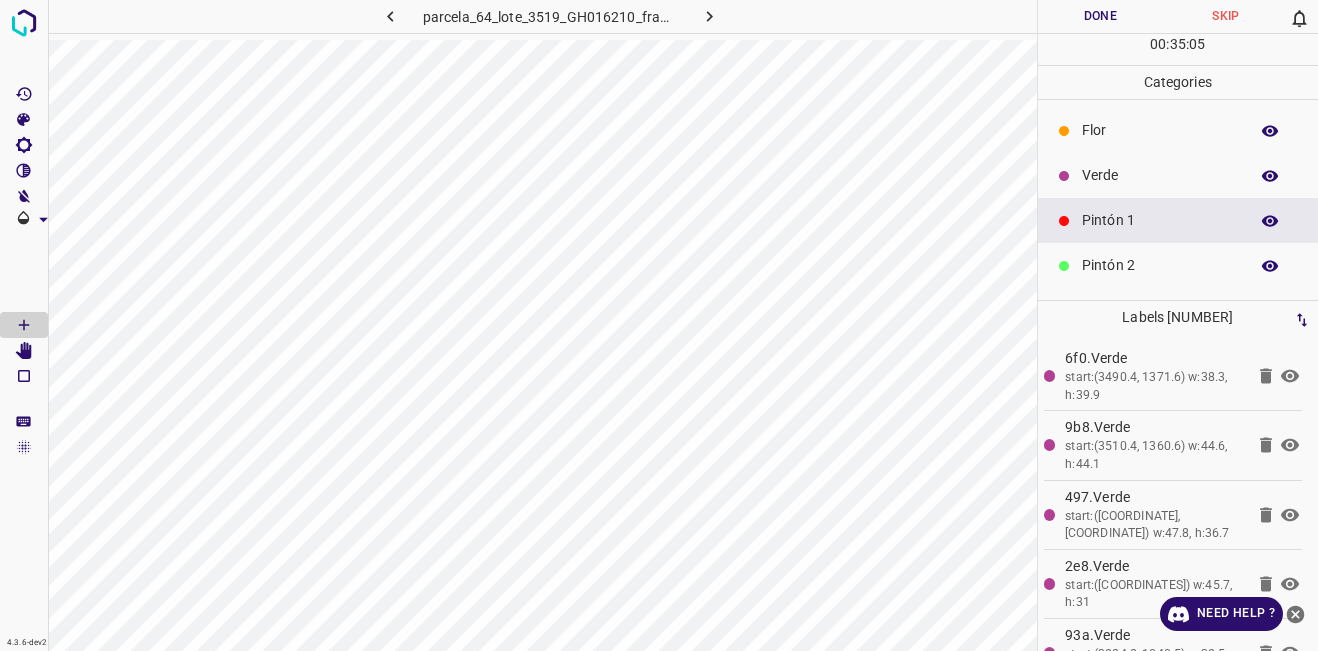 click on "Verde" at bounding box center (1160, 175) 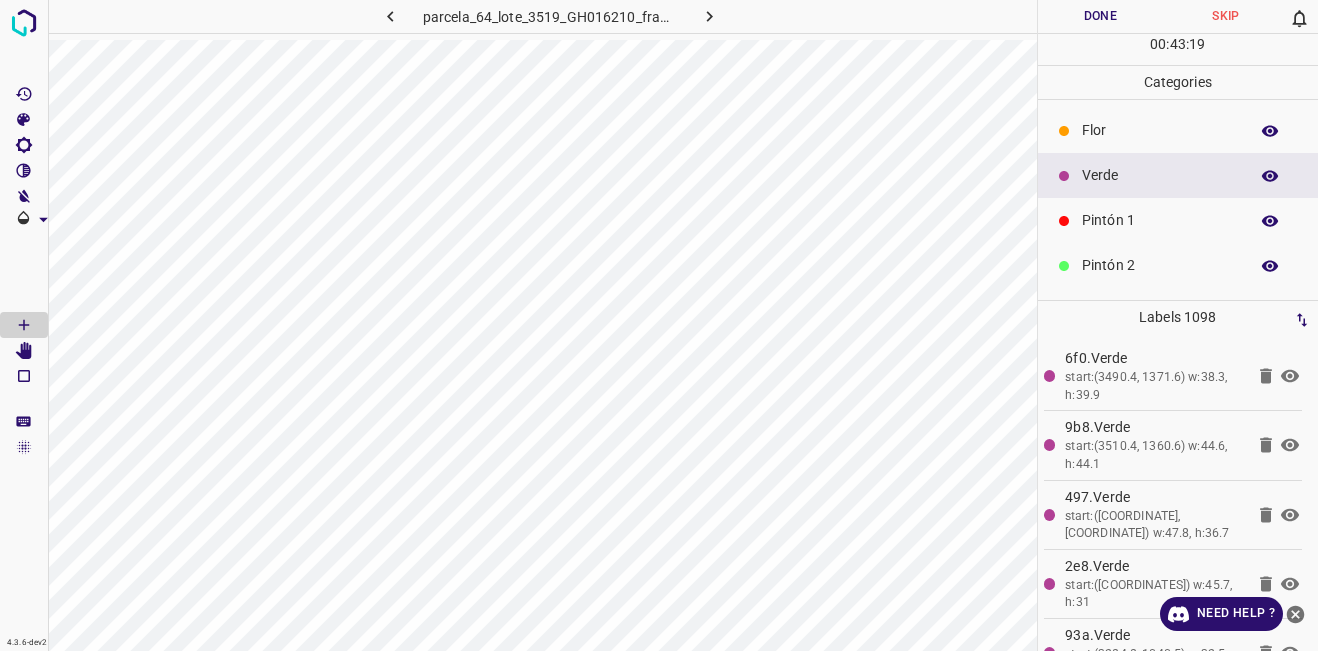 click on "Done" at bounding box center (1101, 16) 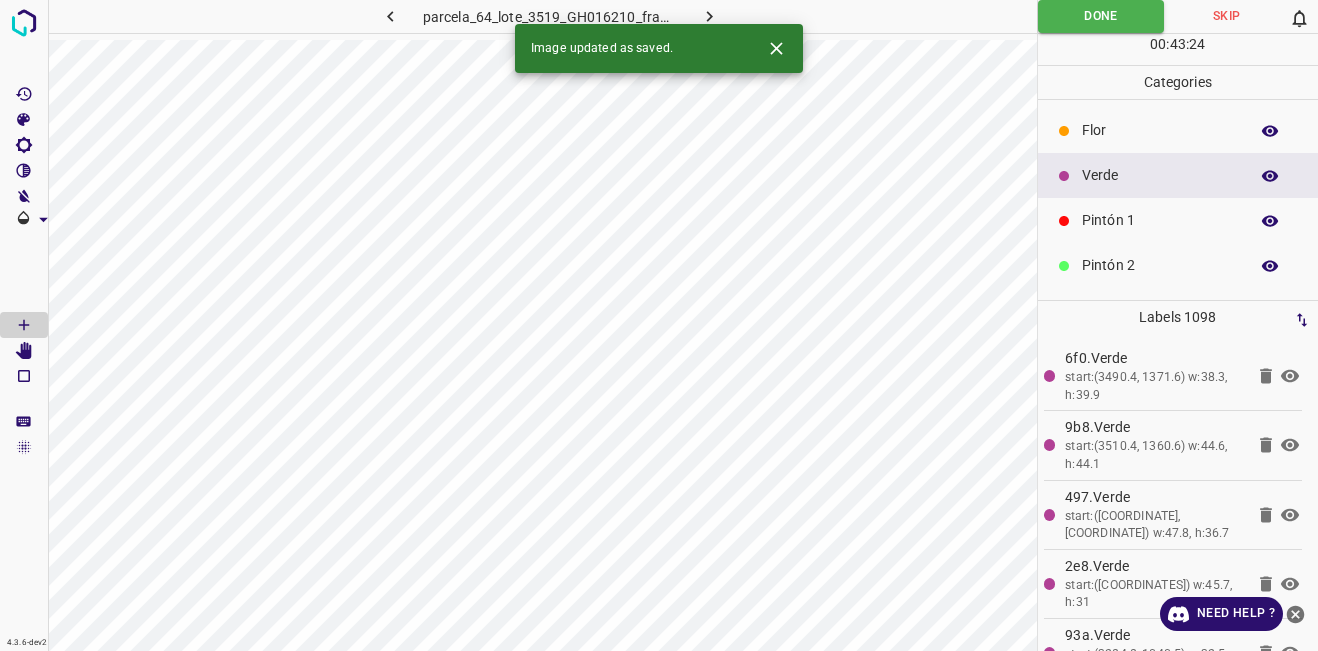 click 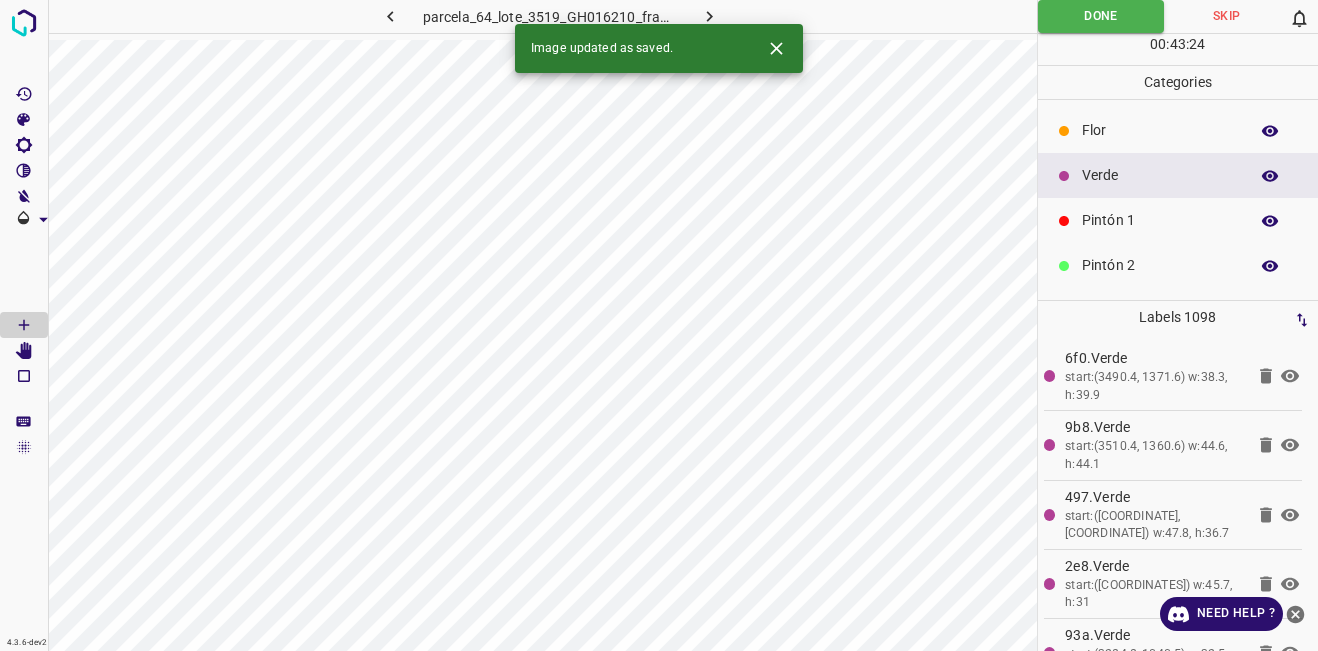 click 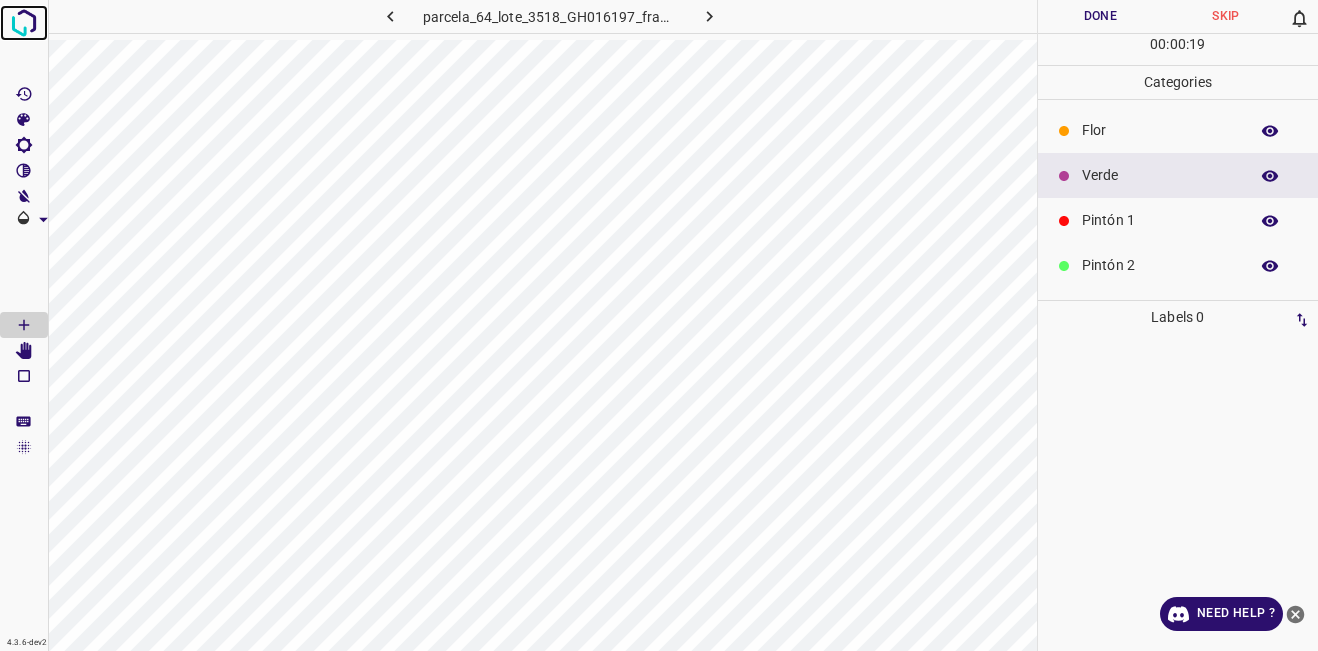 click at bounding box center [24, 23] 